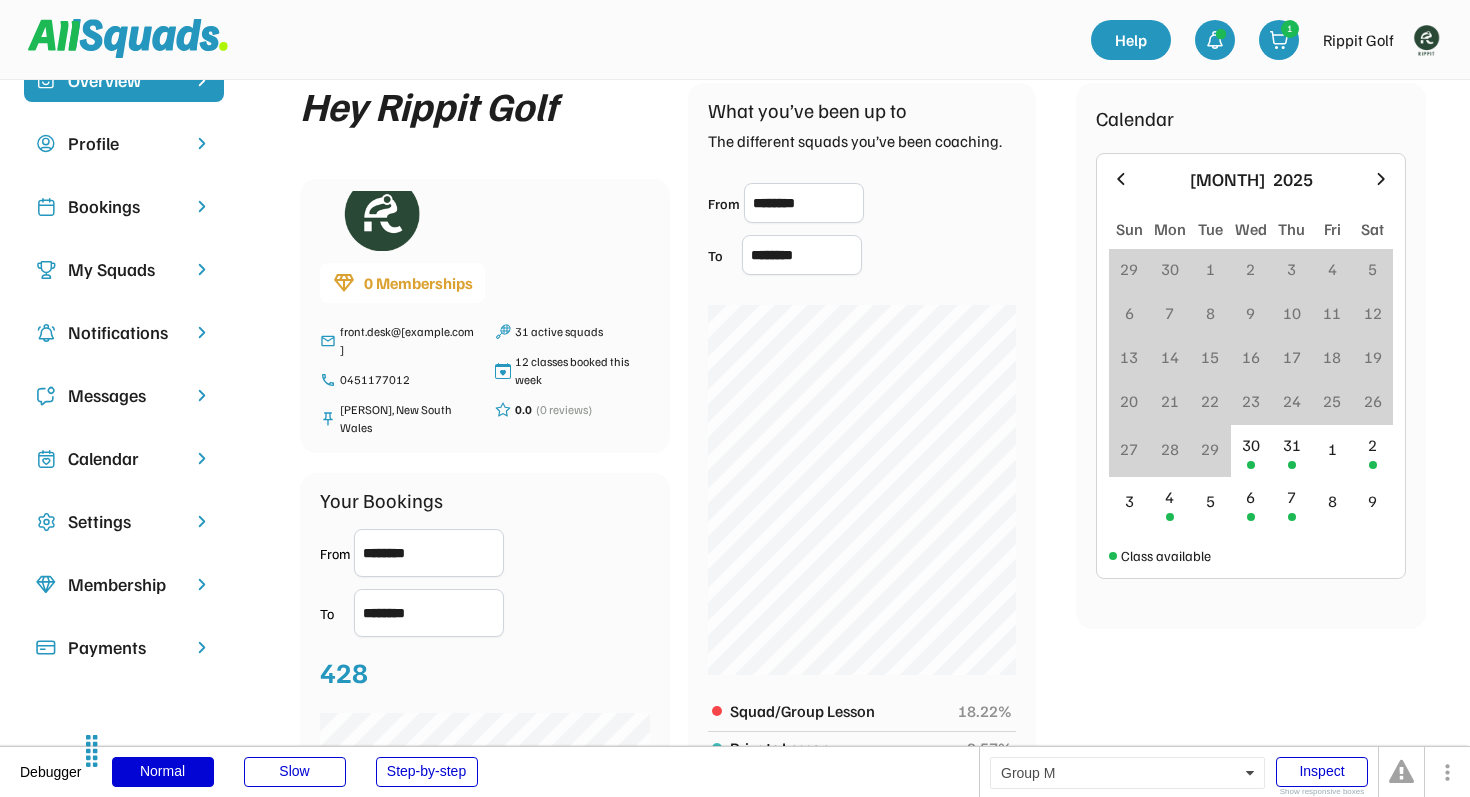 scroll, scrollTop: 18, scrollLeft: 0, axis: vertical 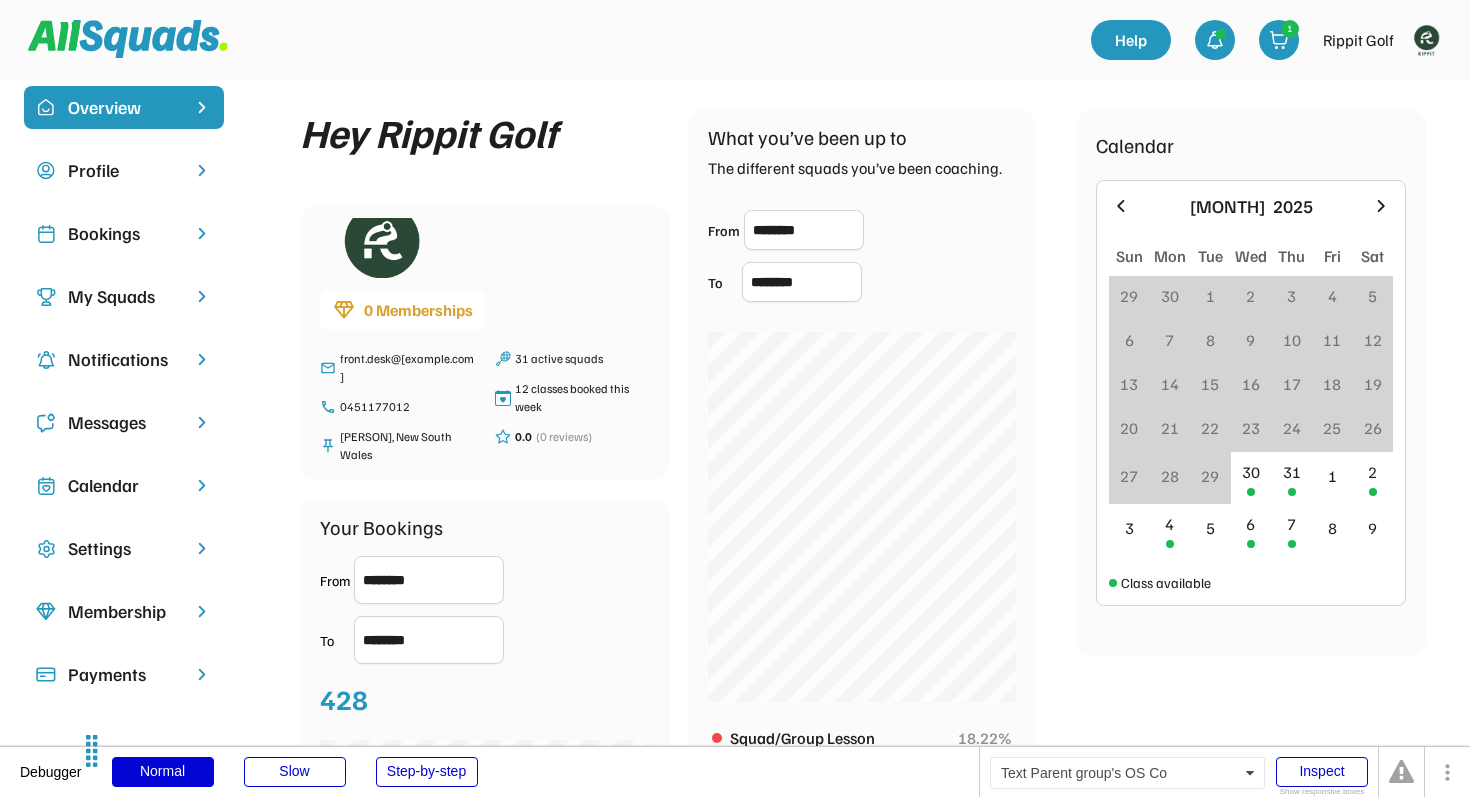 click on "My Squads" at bounding box center (124, 296) 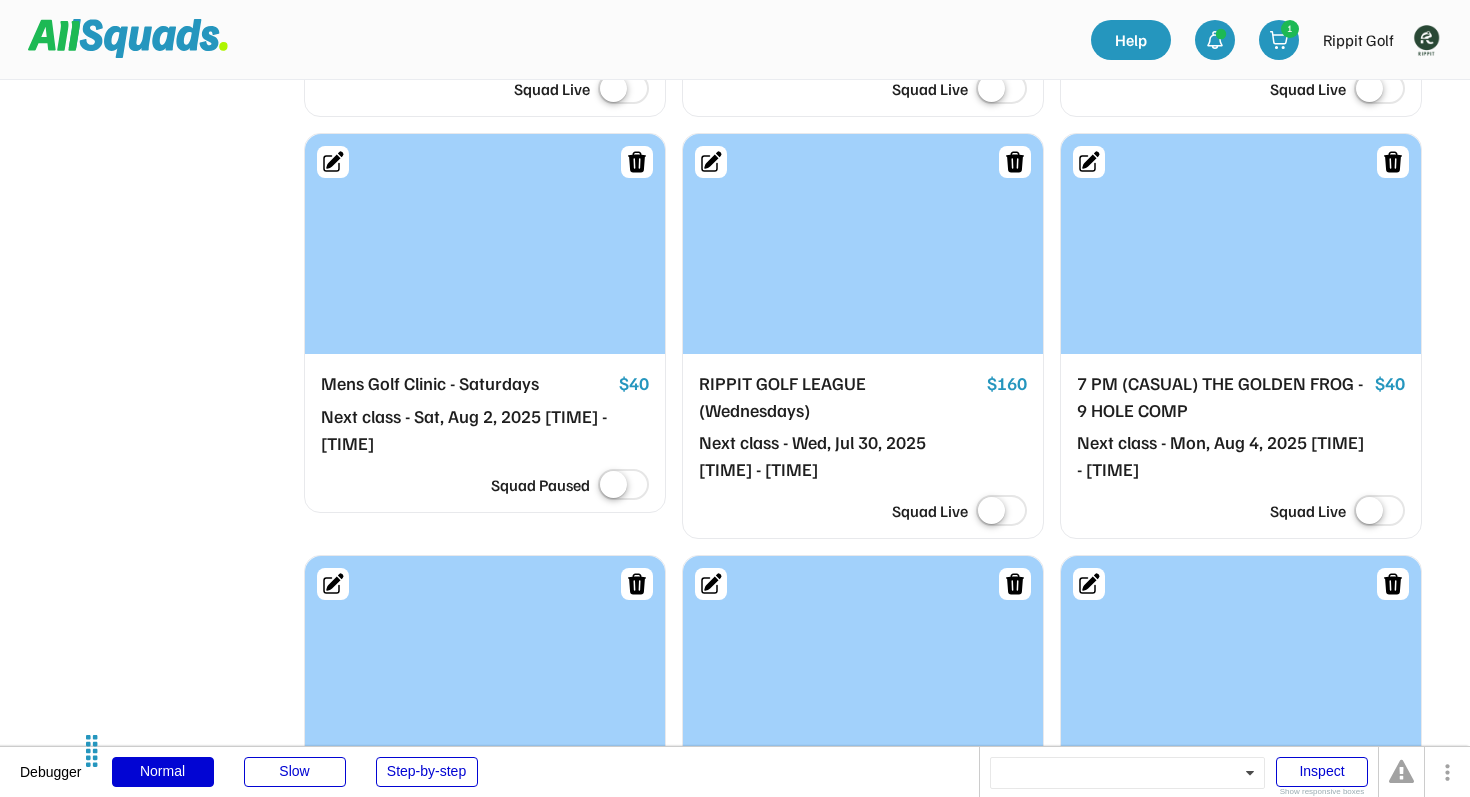 scroll, scrollTop: 1792, scrollLeft: 0, axis: vertical 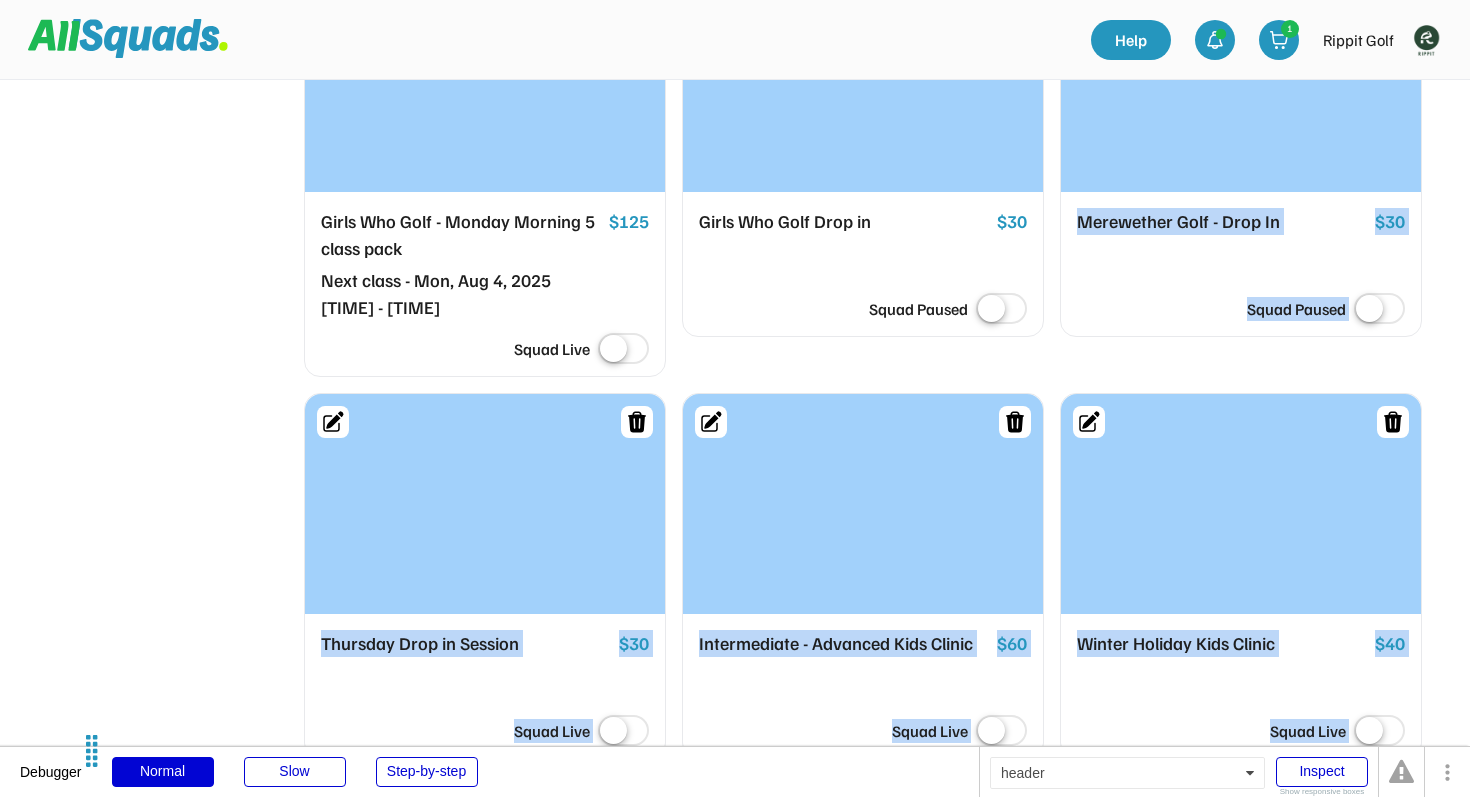 drag, startPoint x: 761, startPoint y: 455, endPoint x: 1132, endPoint y: -38, distance: 617.0008 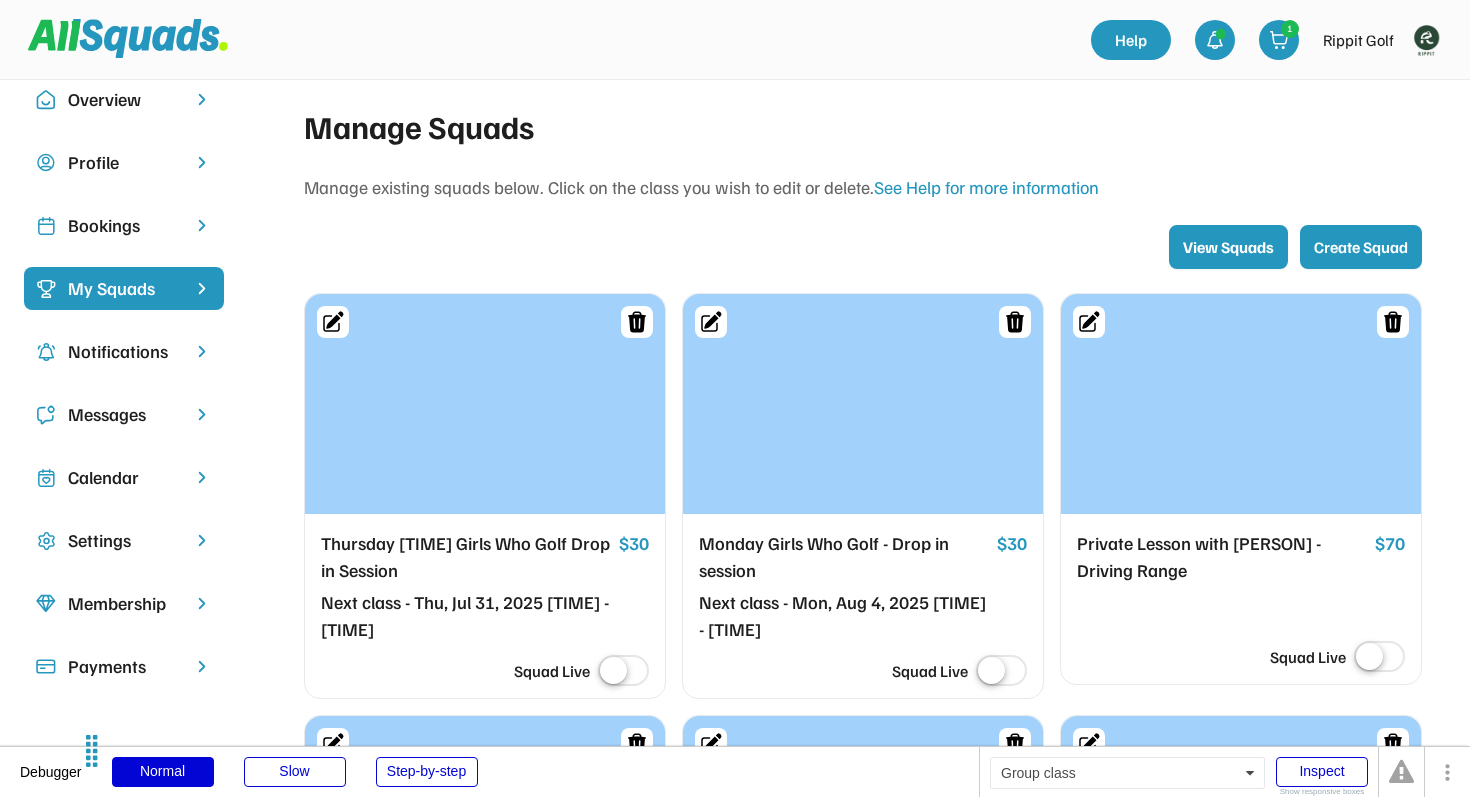 scroll, scrollTop: 0, scrollLeft: 0, axis: both 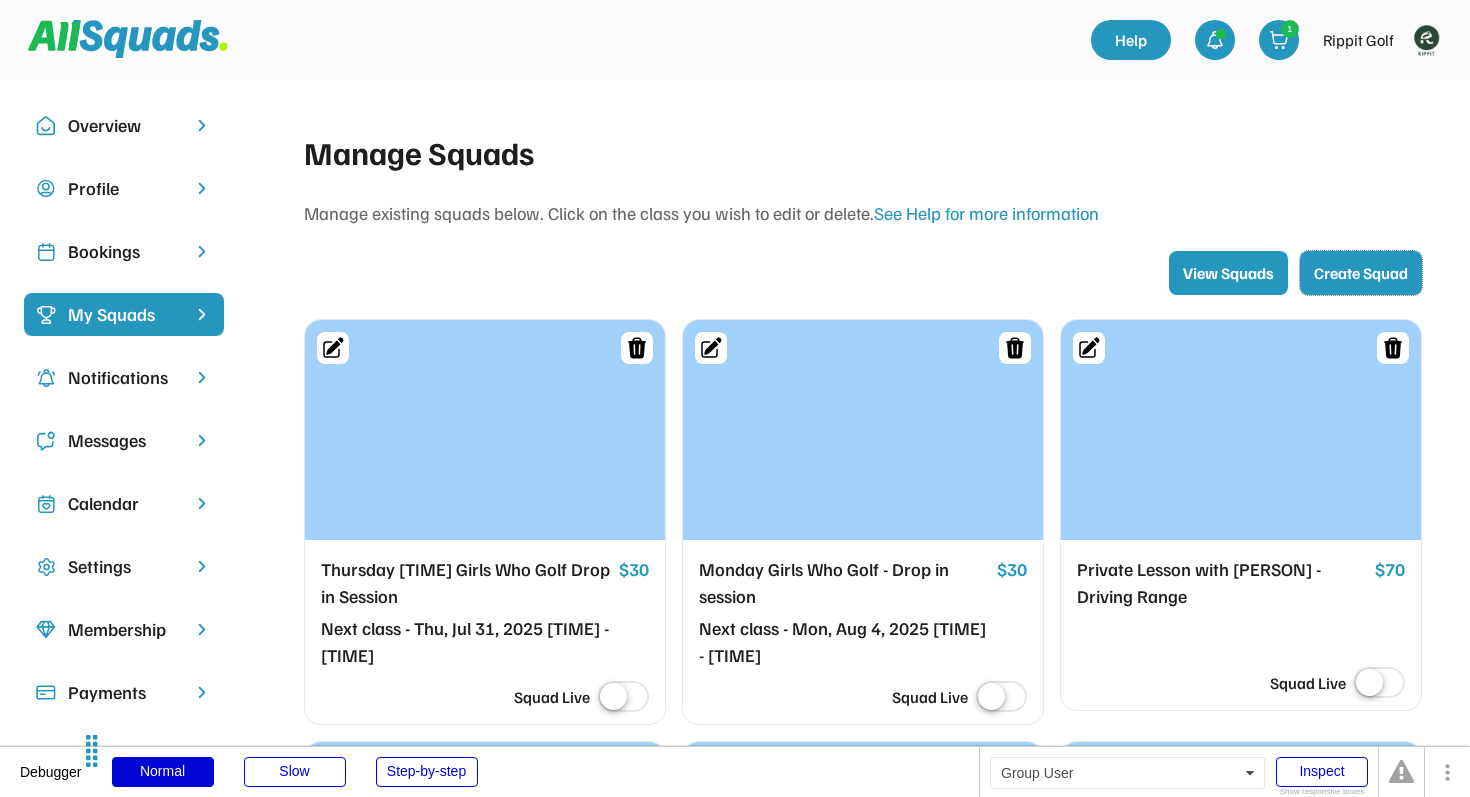 click on "Create Squad" at bounding box center [1361, 273] 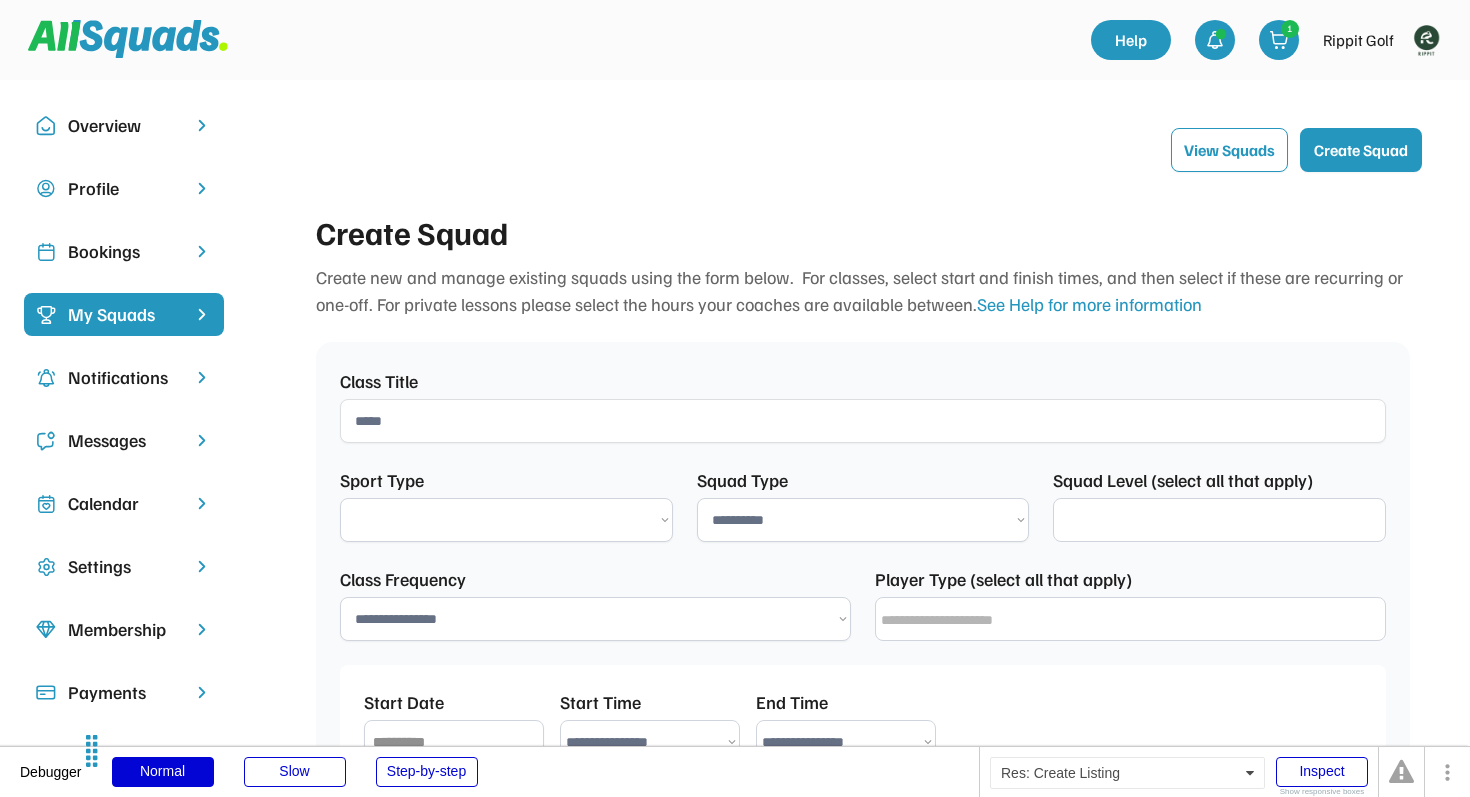 select on "**********" 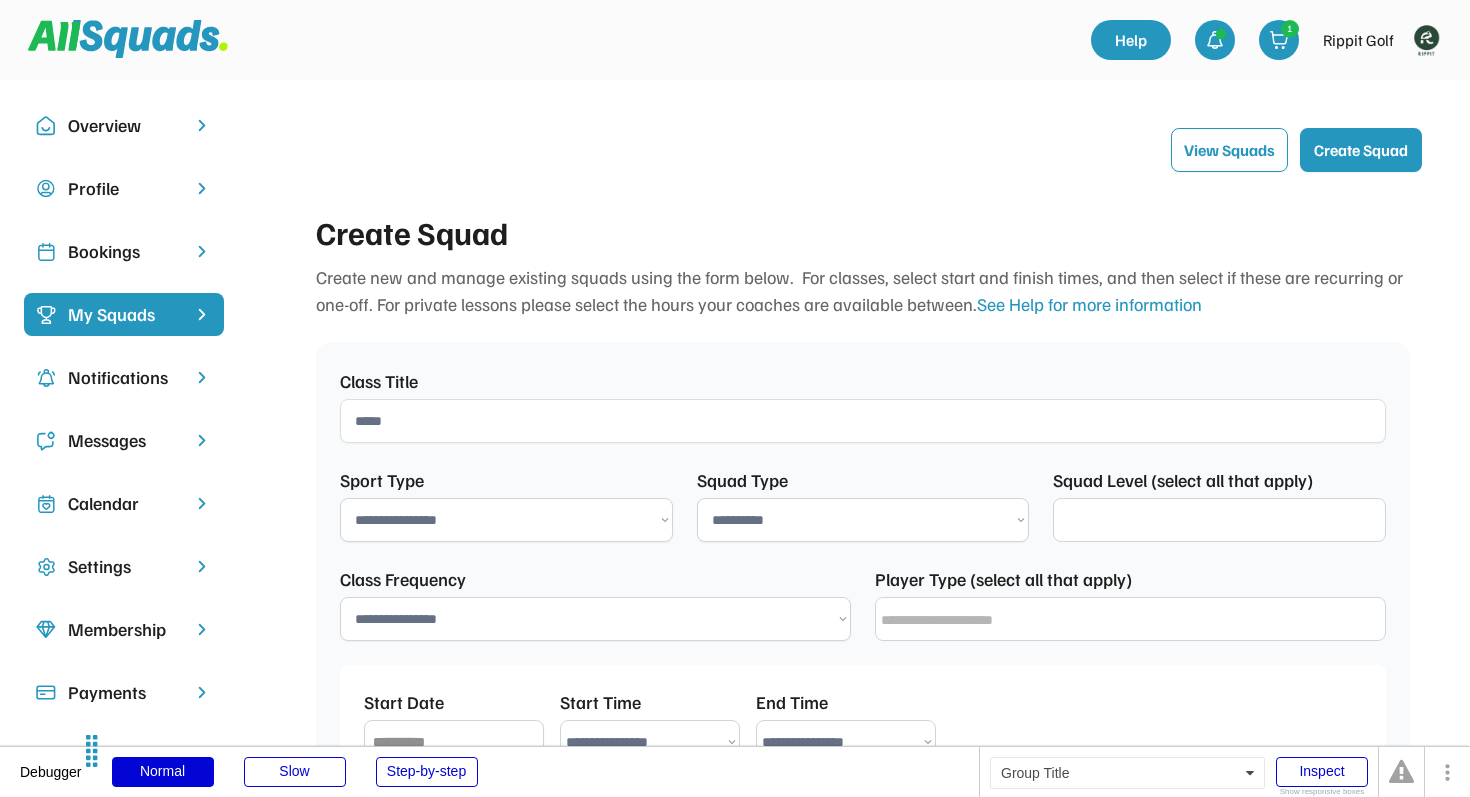 click at bounding box center [863, 421] 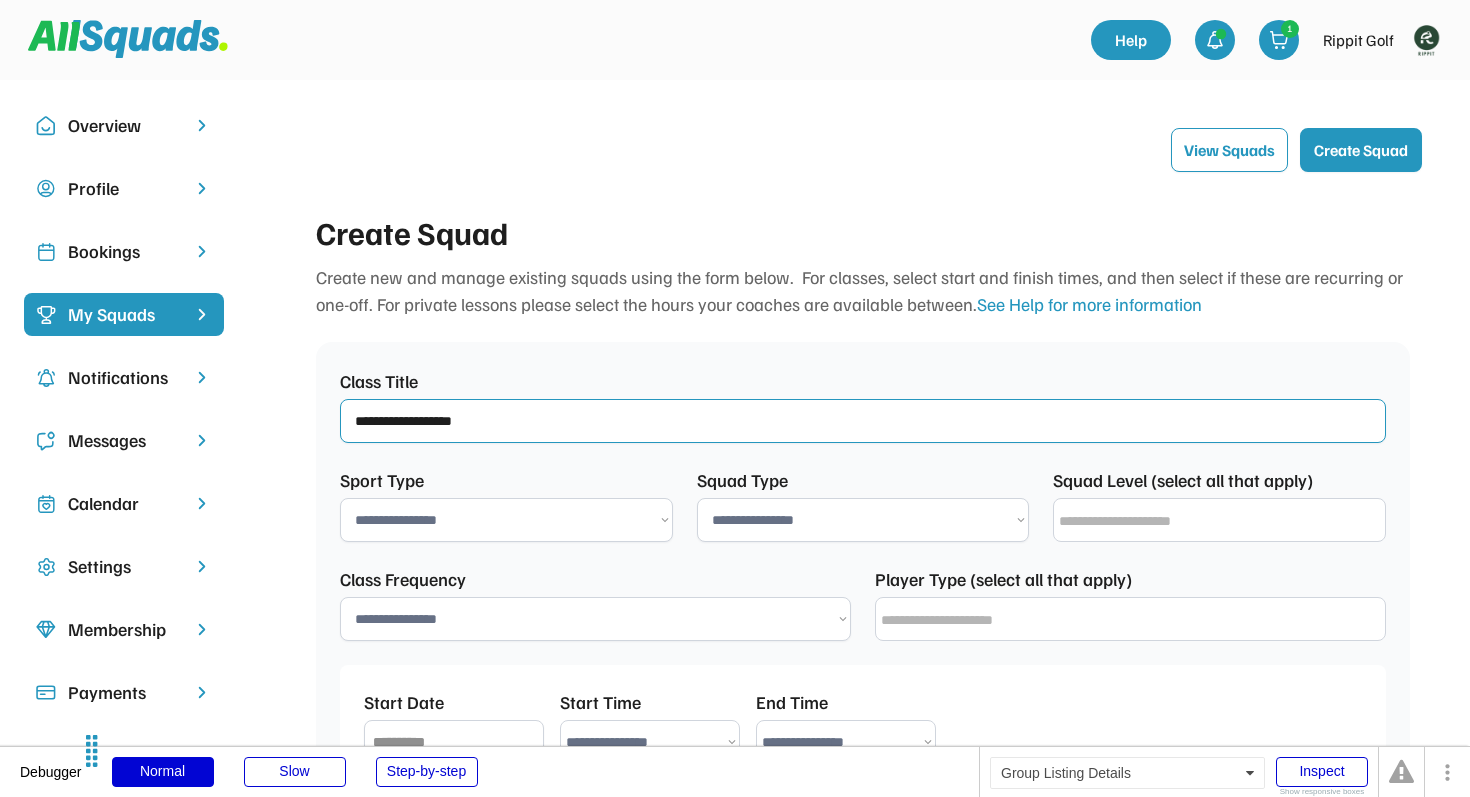 type on "**********" 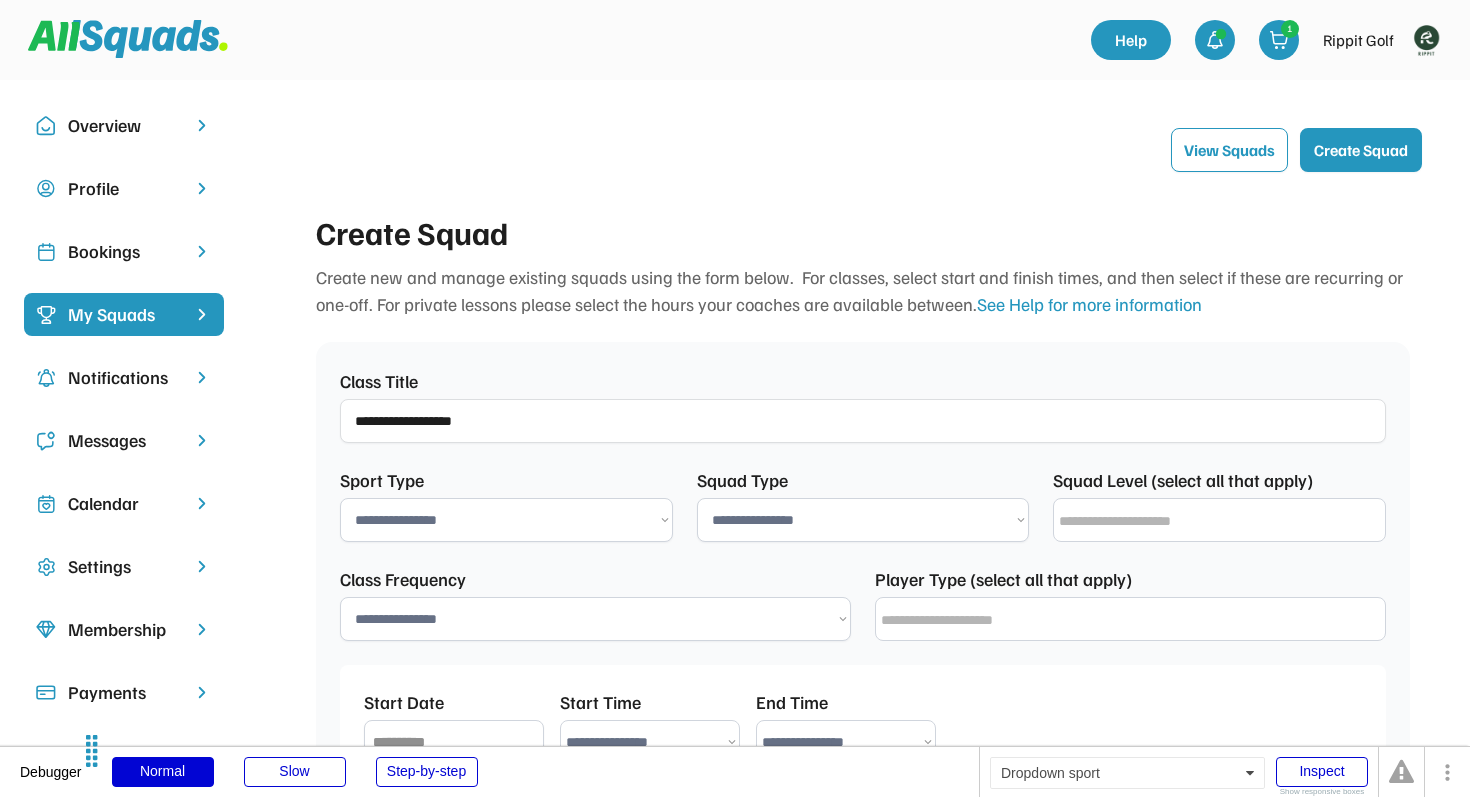 select on "**********" 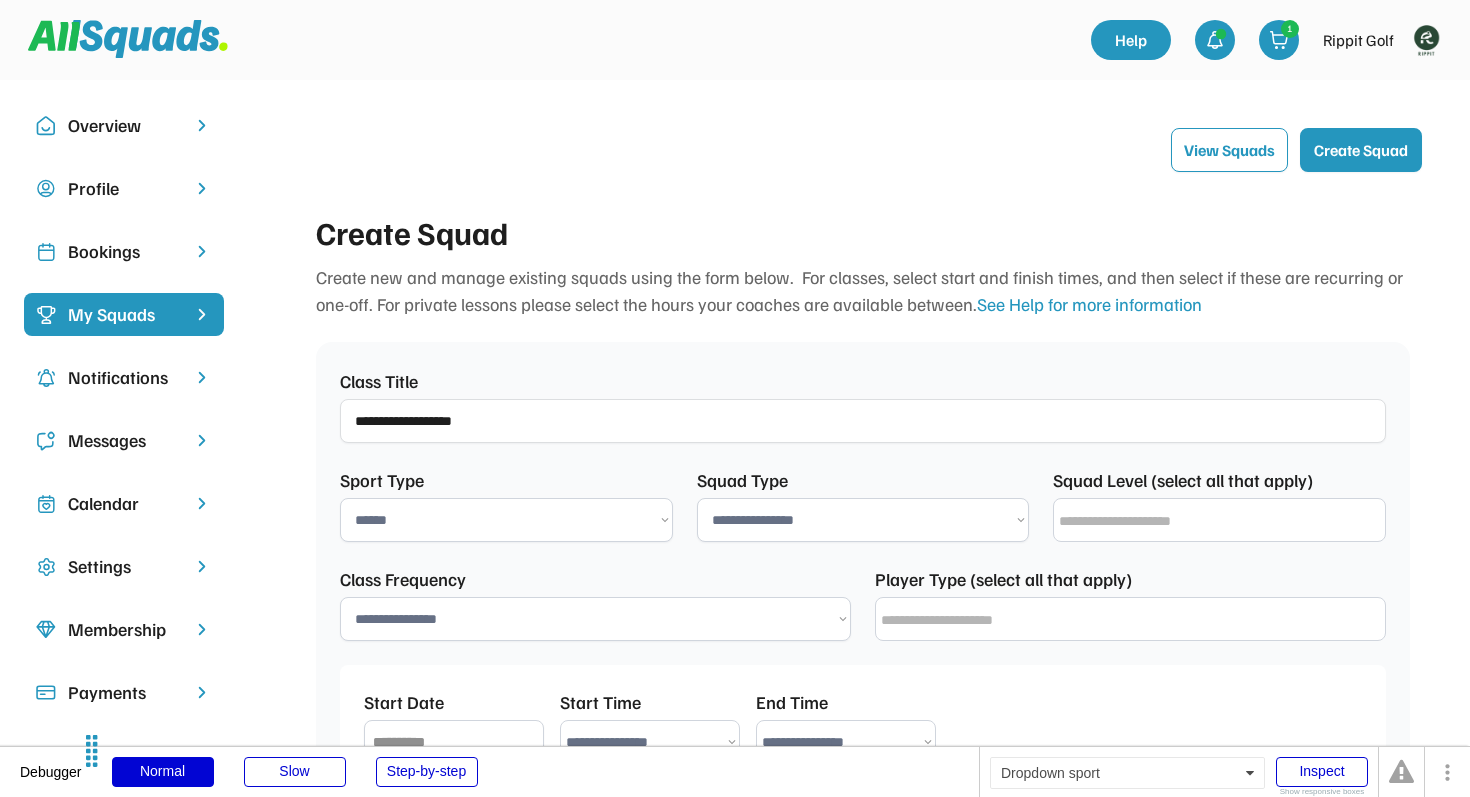 click on "**********" at bounding box center (863, 520) 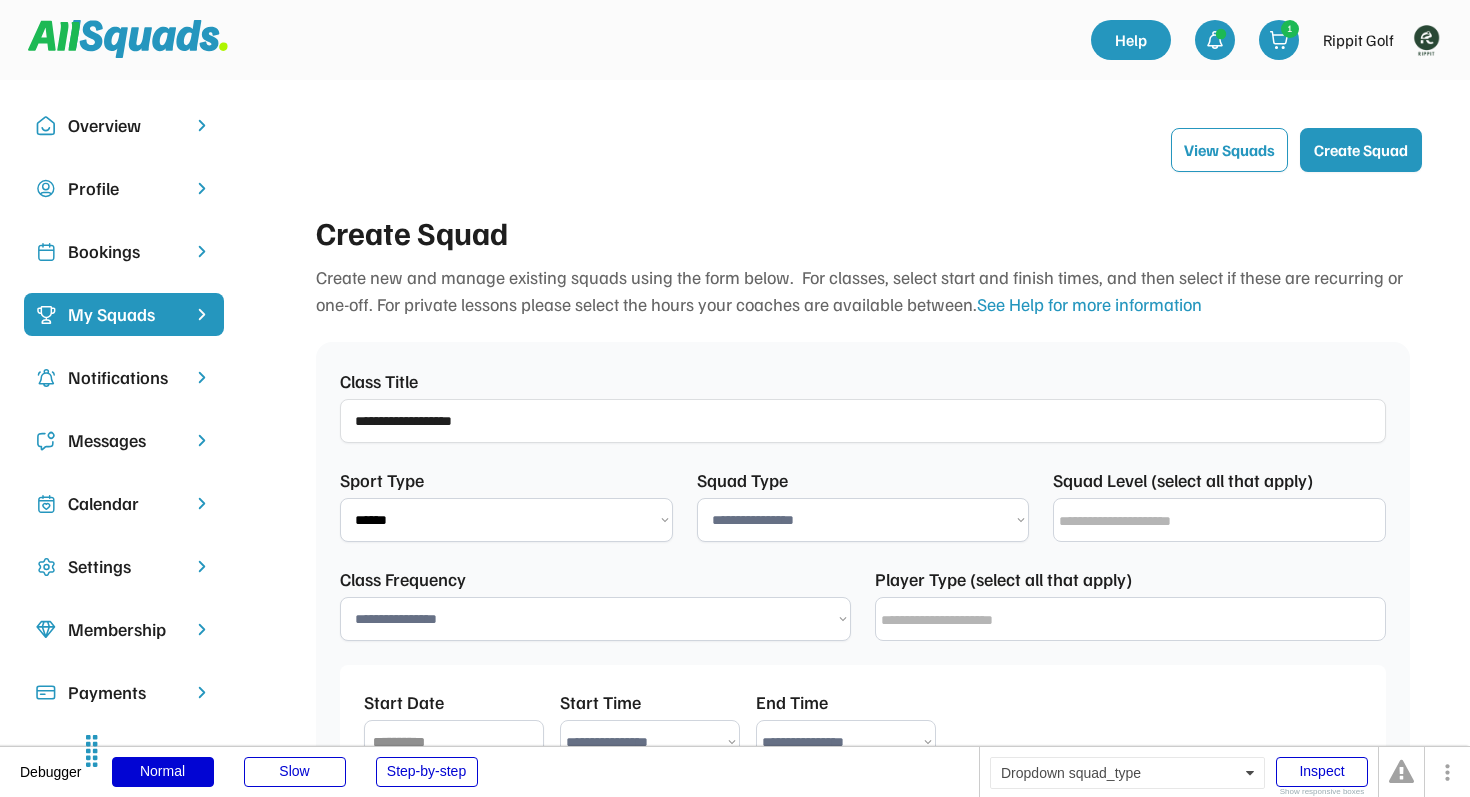 select on "**********" 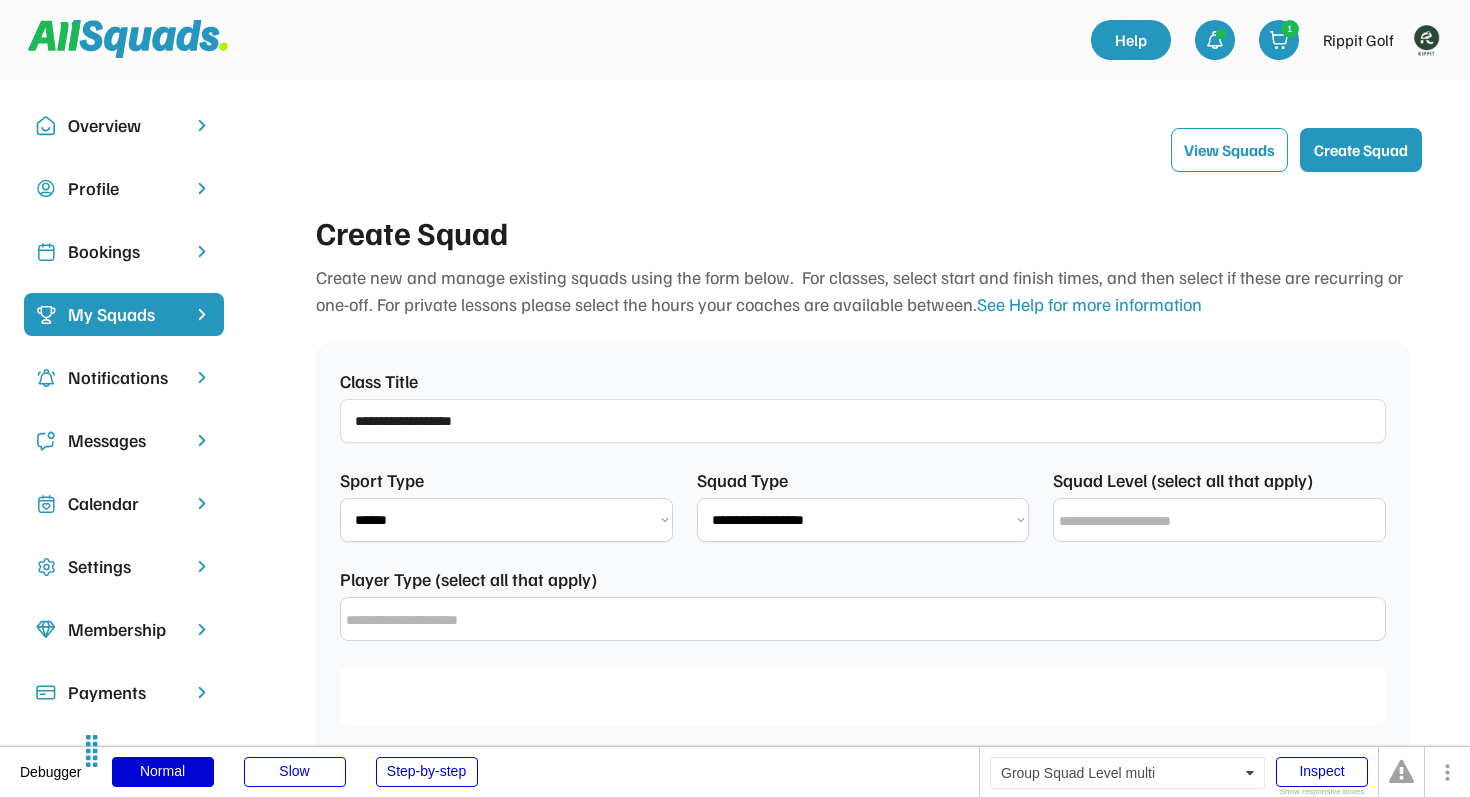 click at bounding box center (1224, 521) 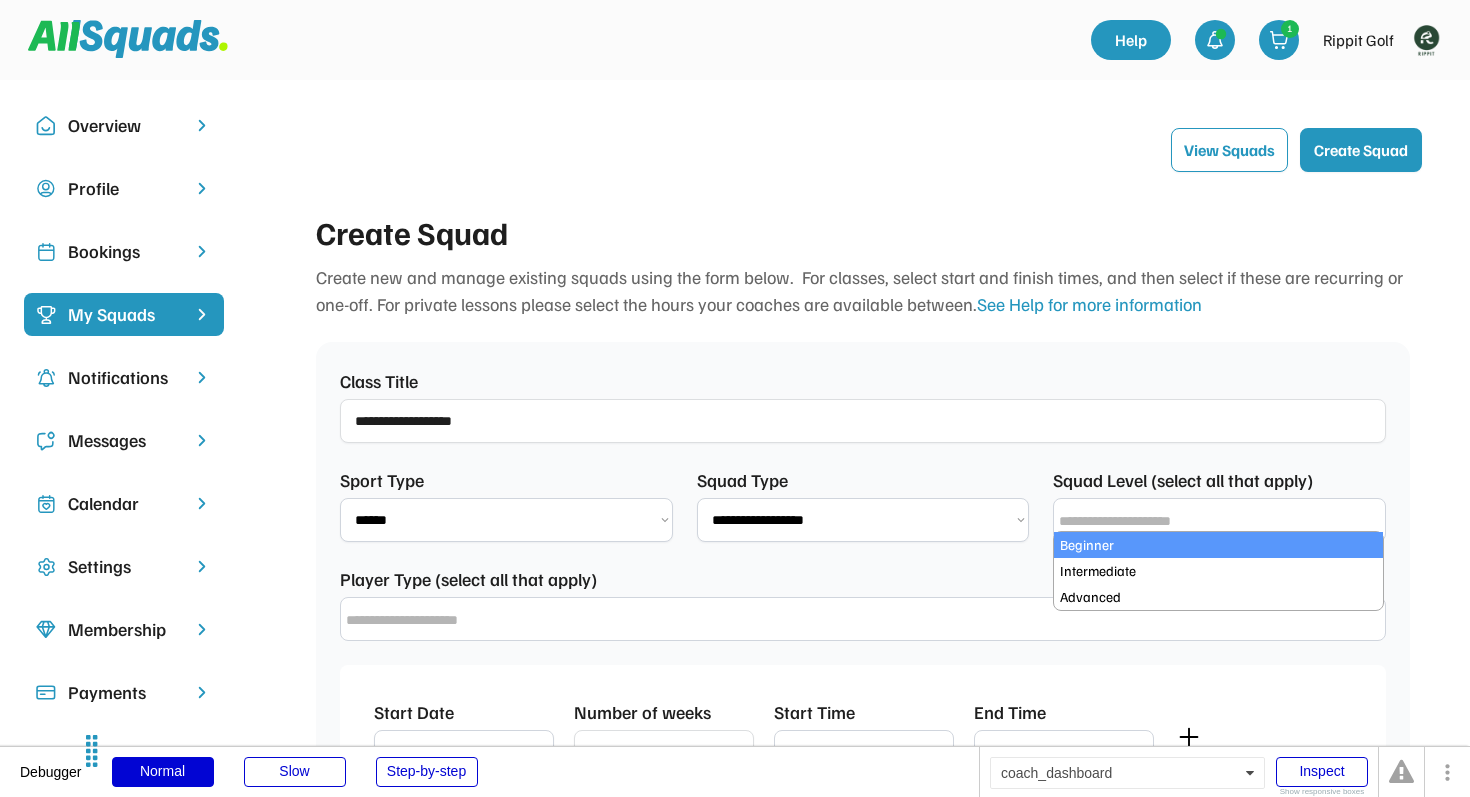select on "**********" 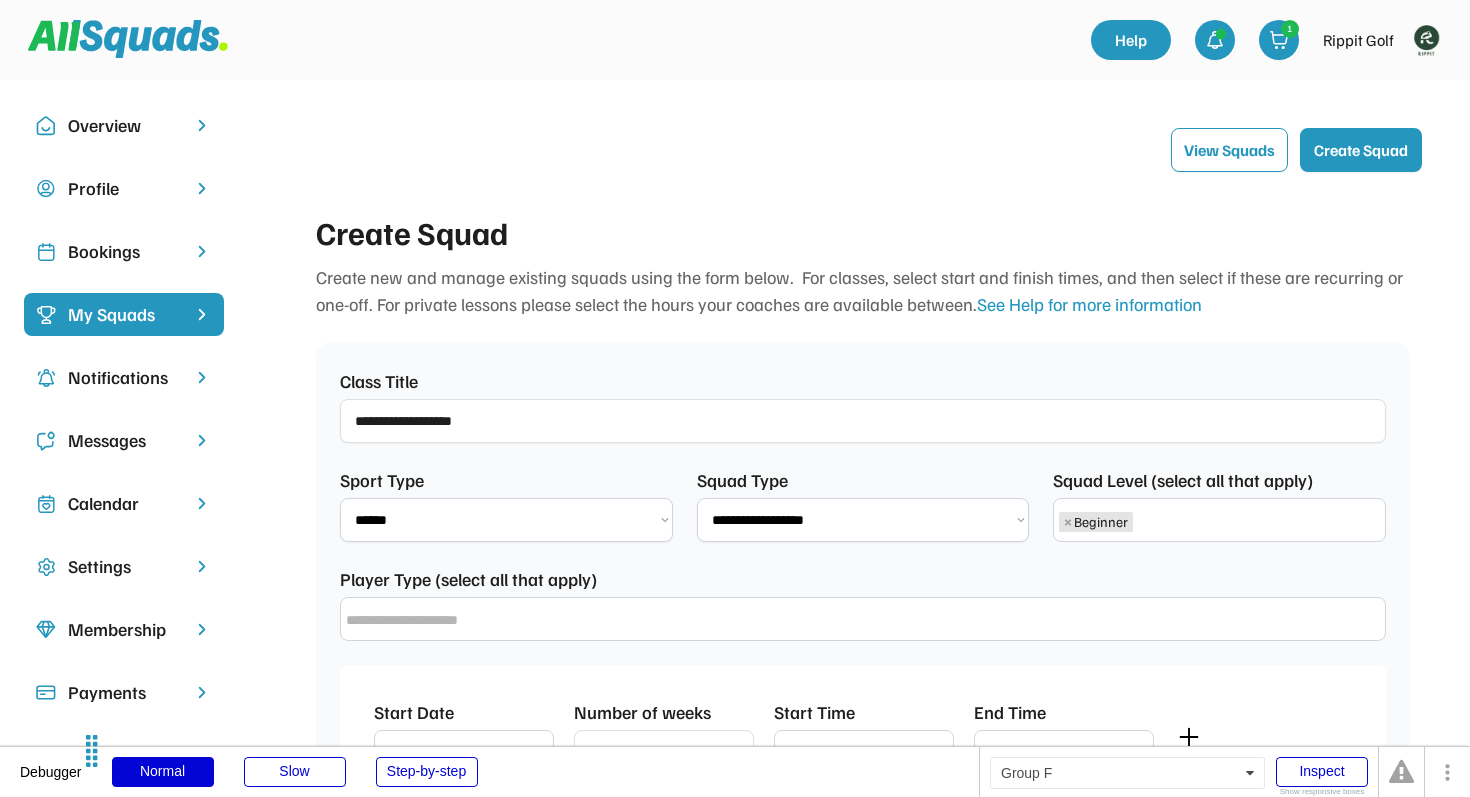 click on "× Beginner" at bounding box center (1219, 519) 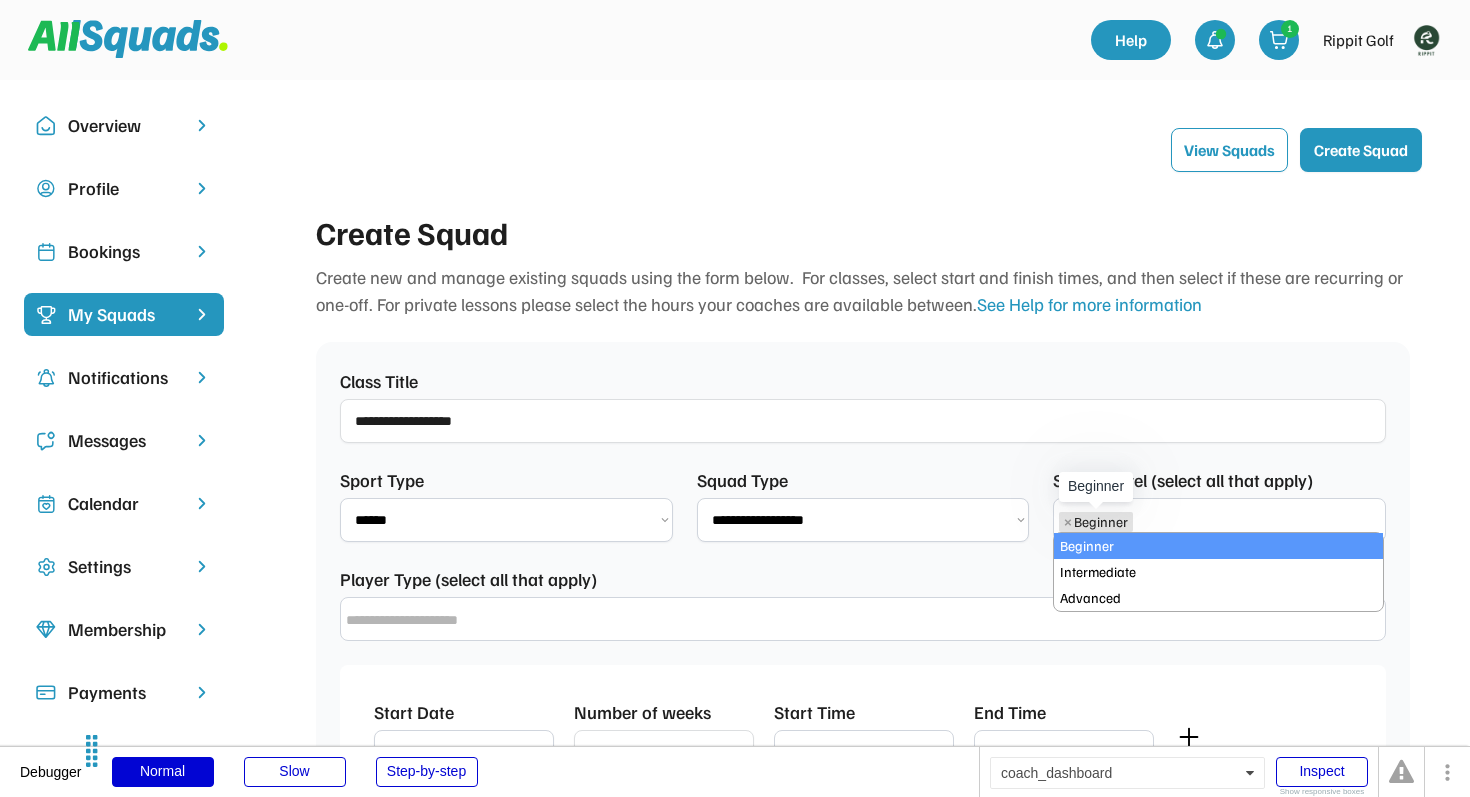 click on "×" at bounding box center [1068, 522] 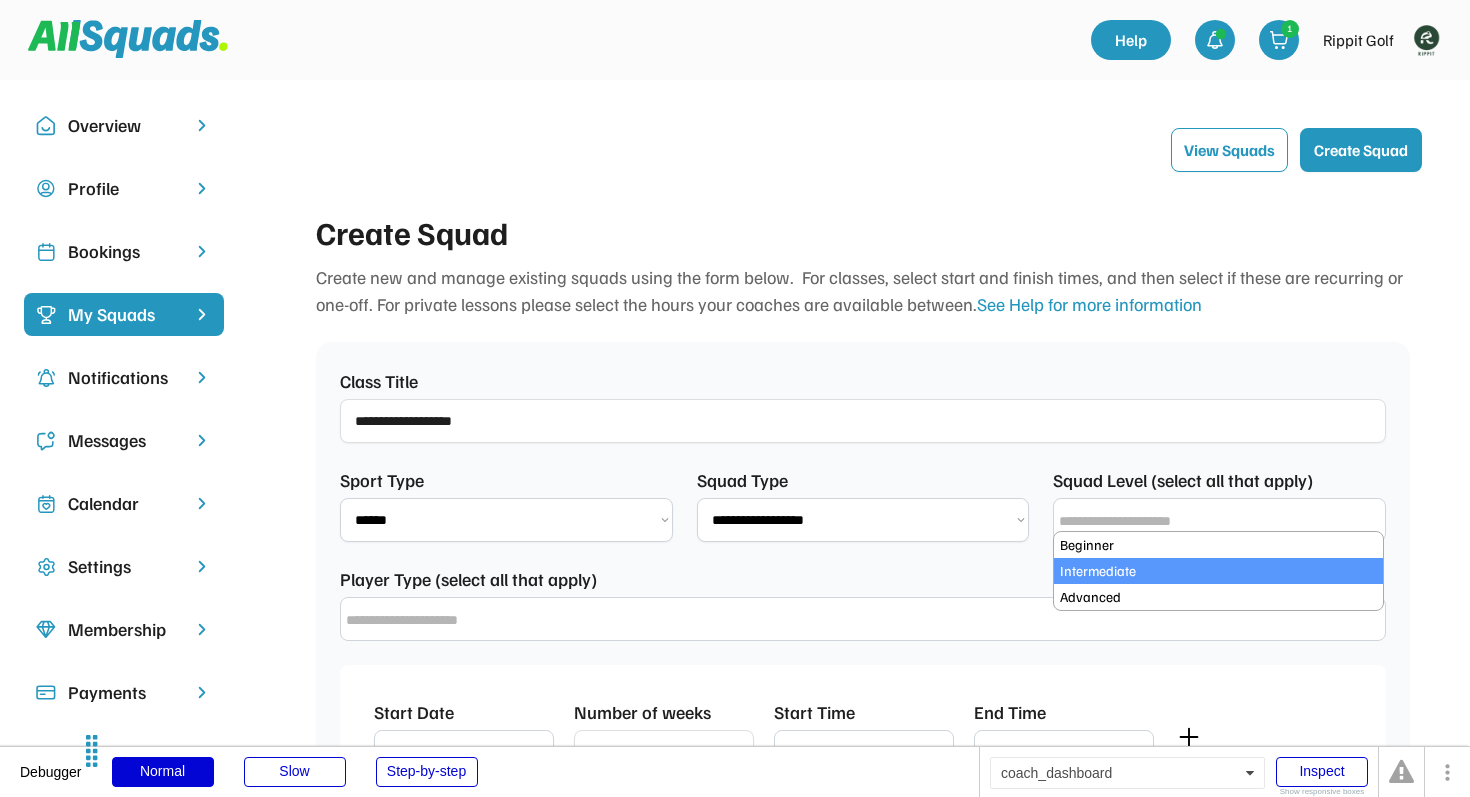 select on "**********" 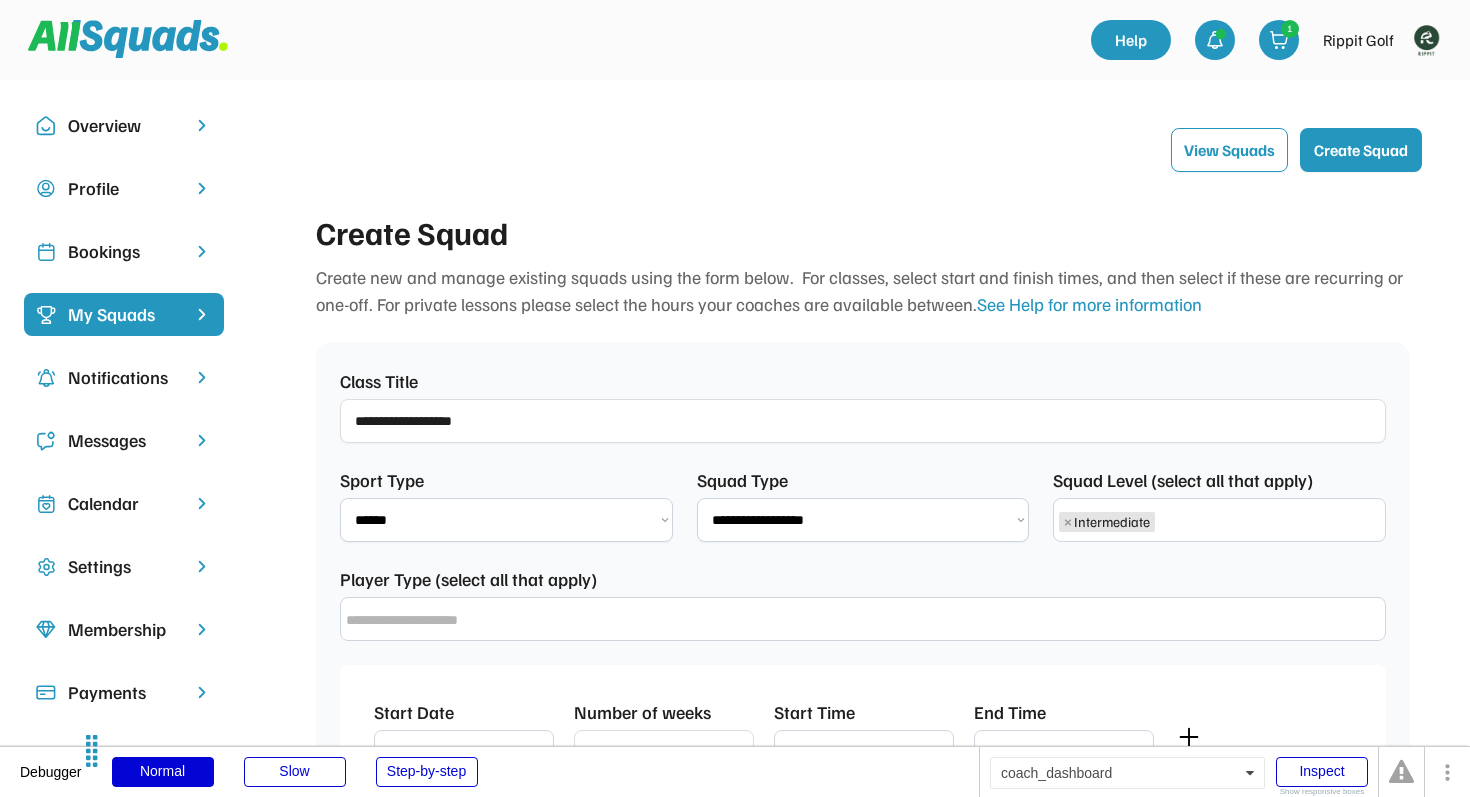 click on "× Intermediate" at bounding box center (1219, 519) 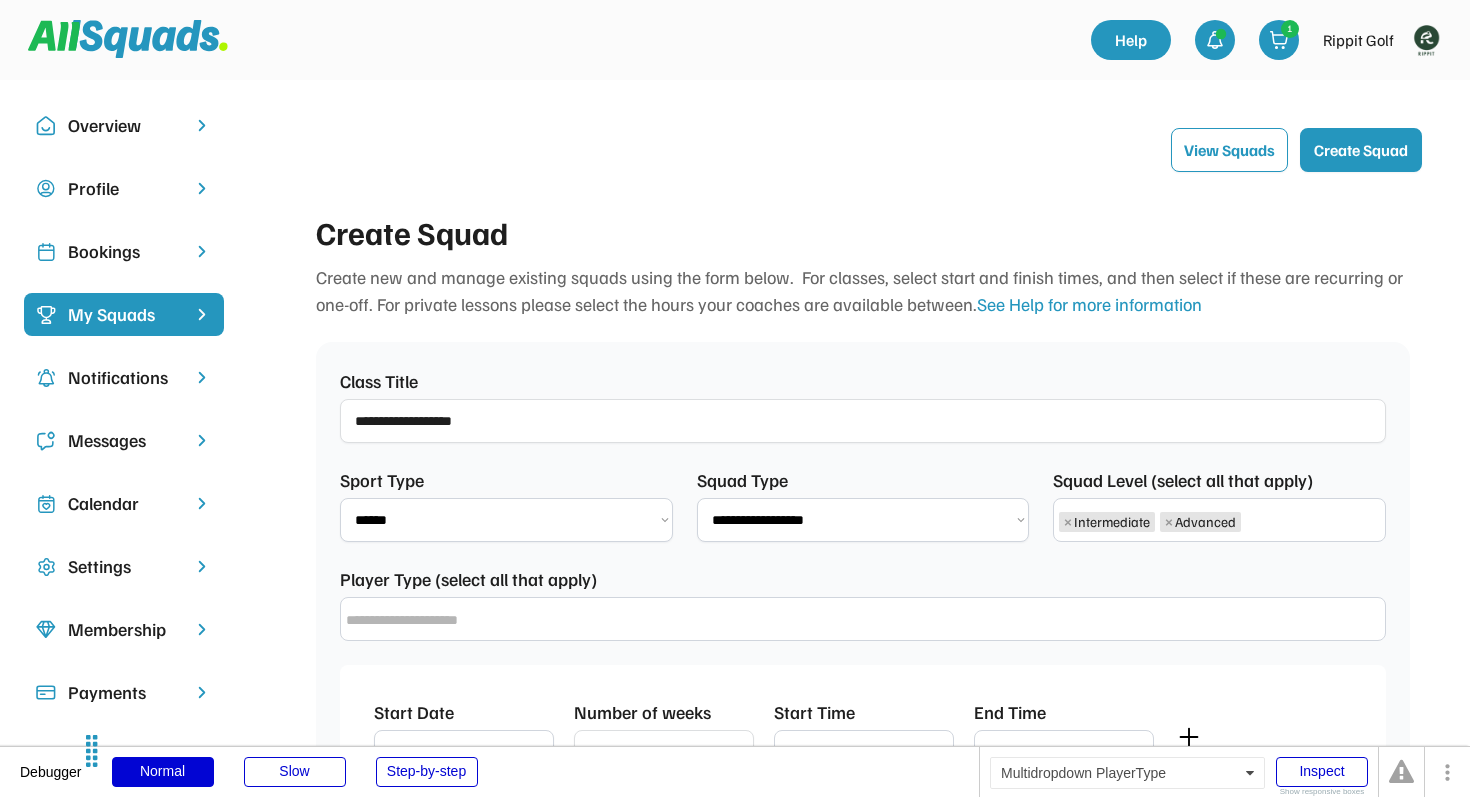 click at bounding box center [600, 620] 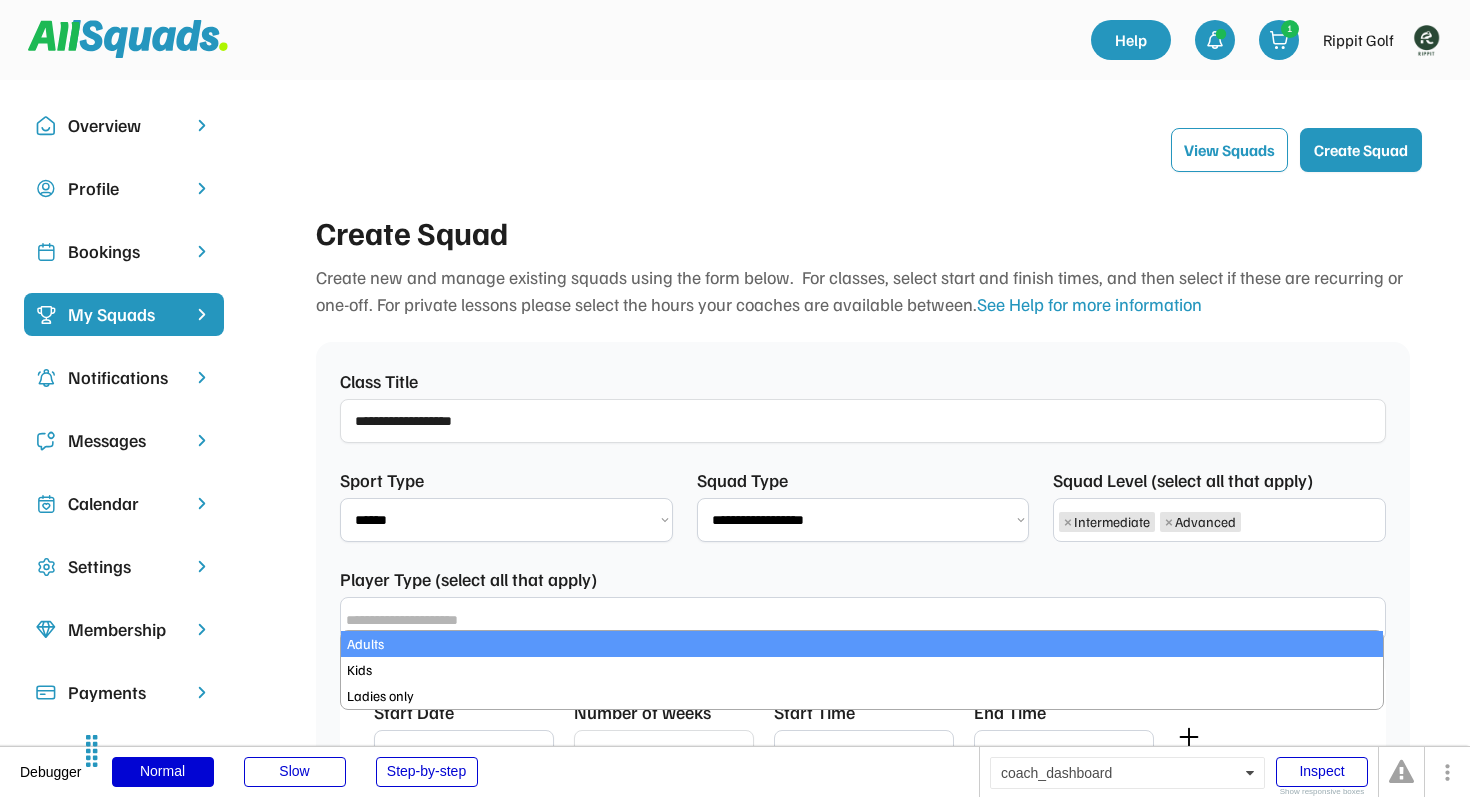 select on "*****" 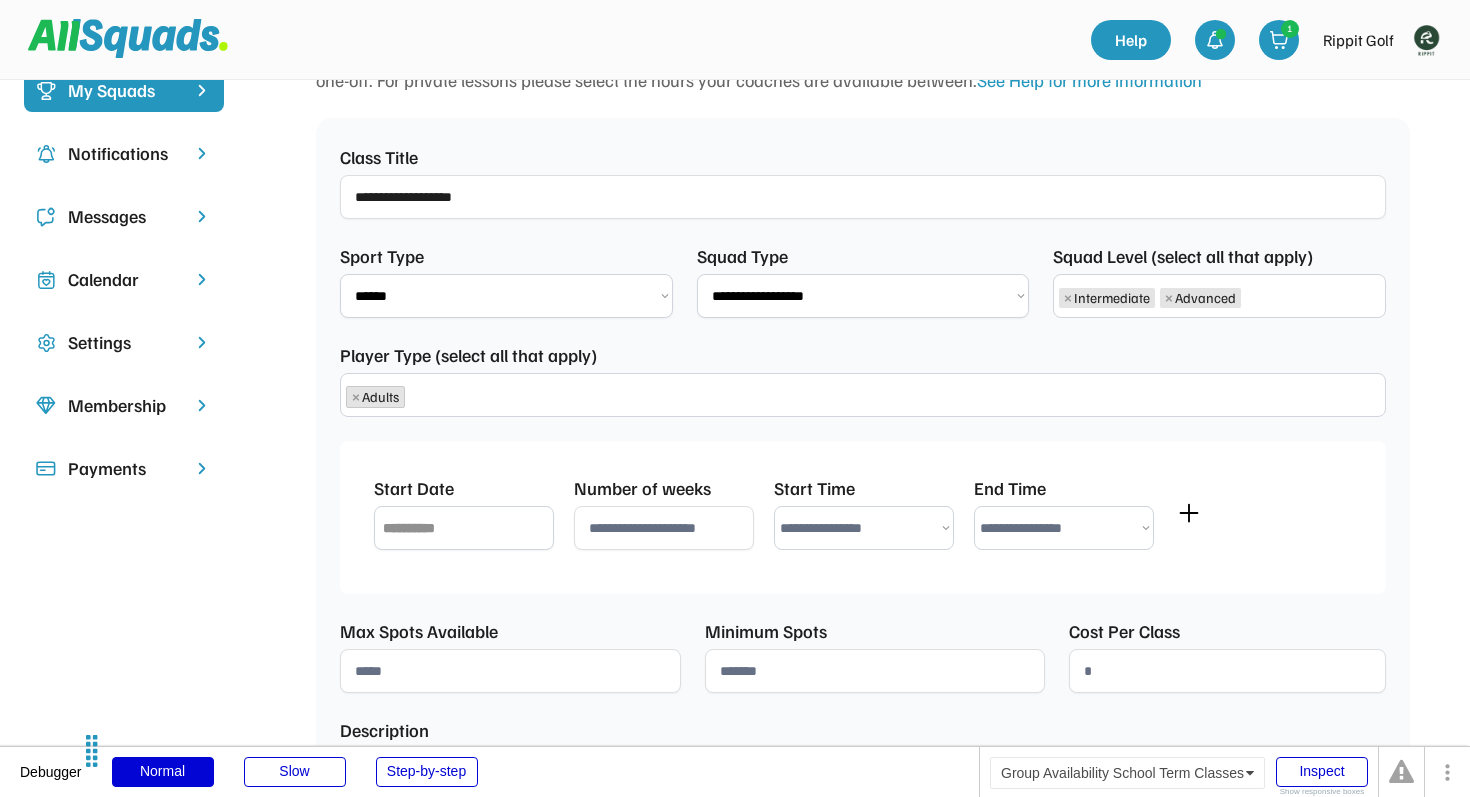 scroll, scrollTop: 258, scrollLeft: 0, axis: vertical 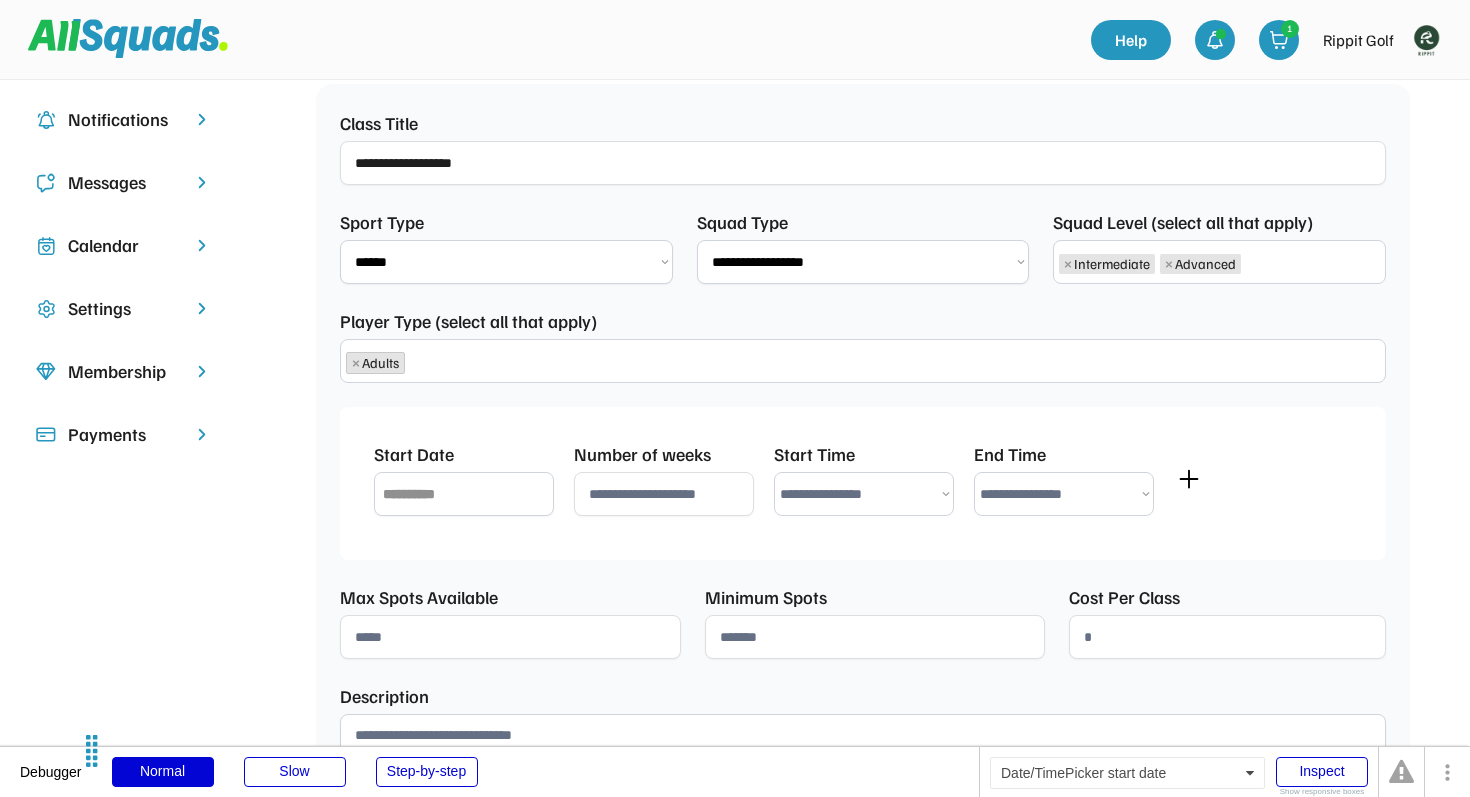 click at bounding box center (464, 494) 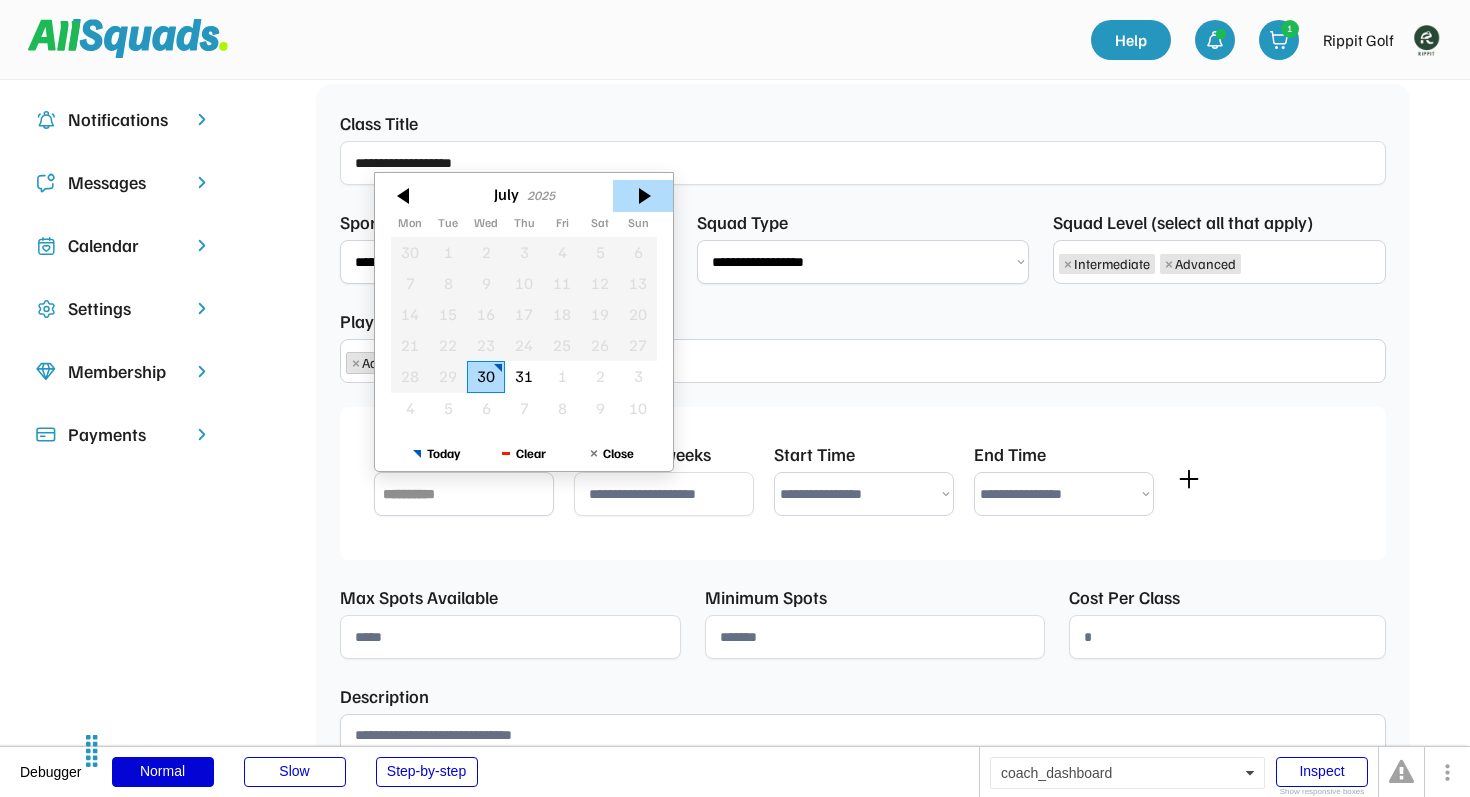 click at bounding box center [643, 196] 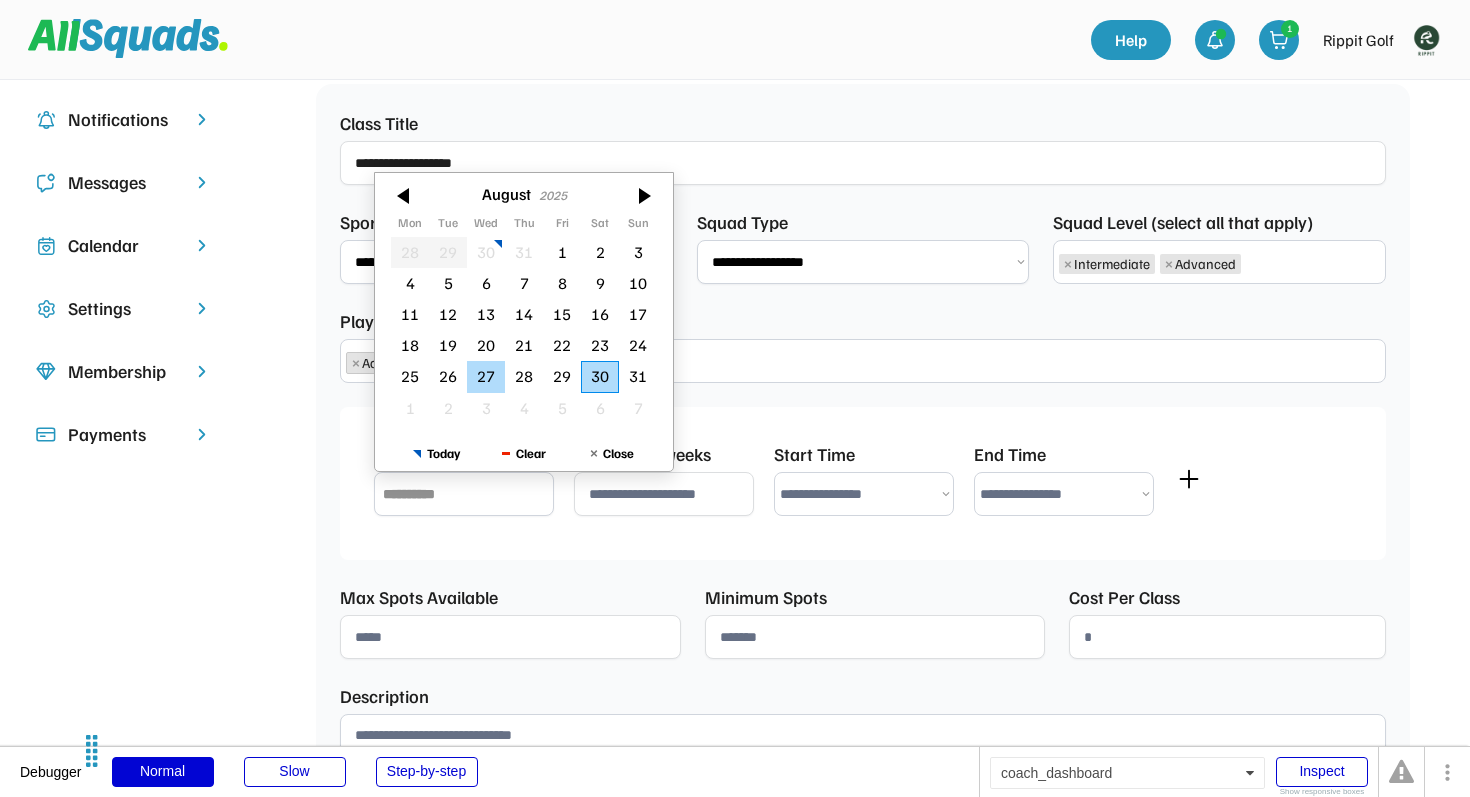 click on "27" at bounding box center [486, 377] 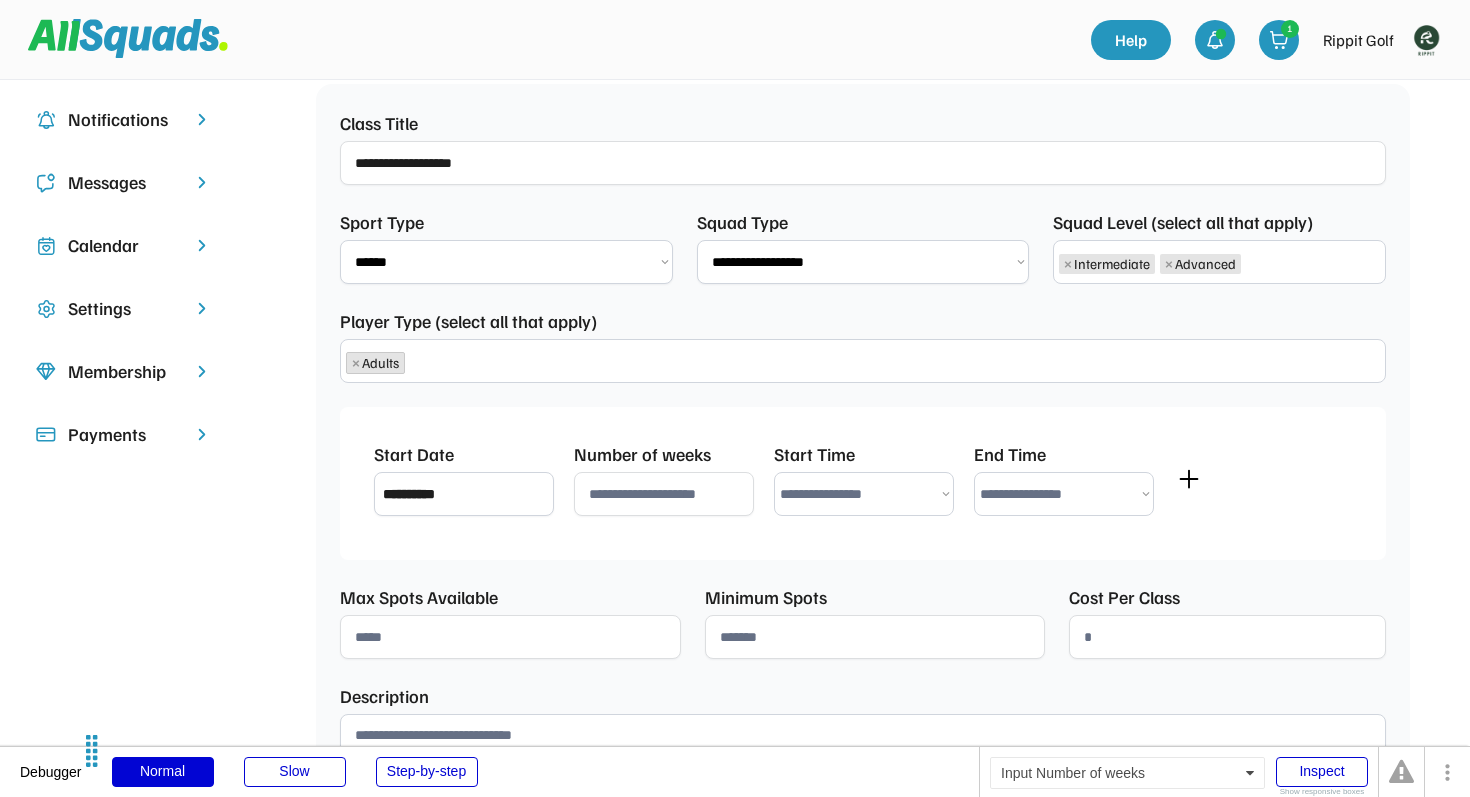 click at bounding box center [664, 494] 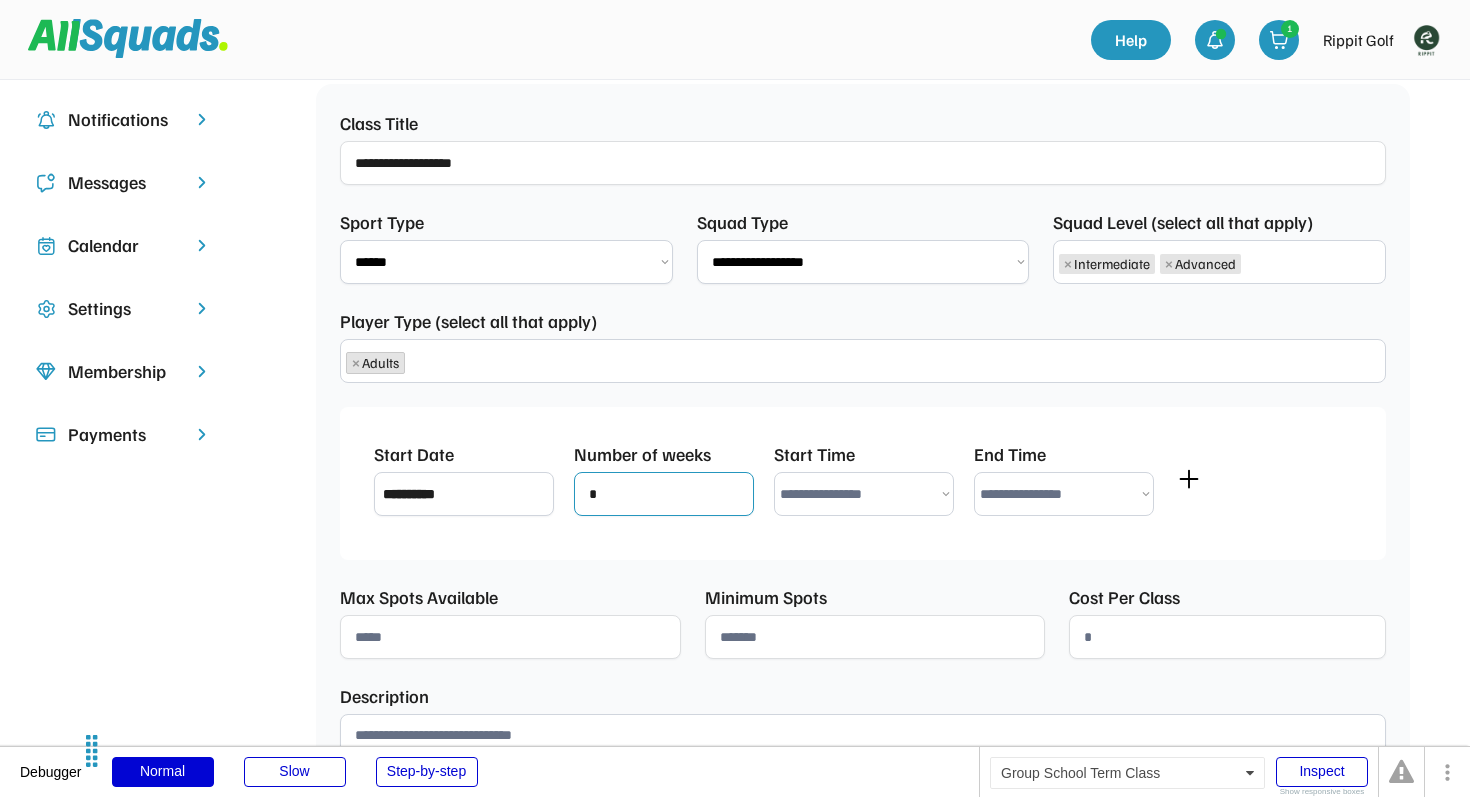 type on "*" 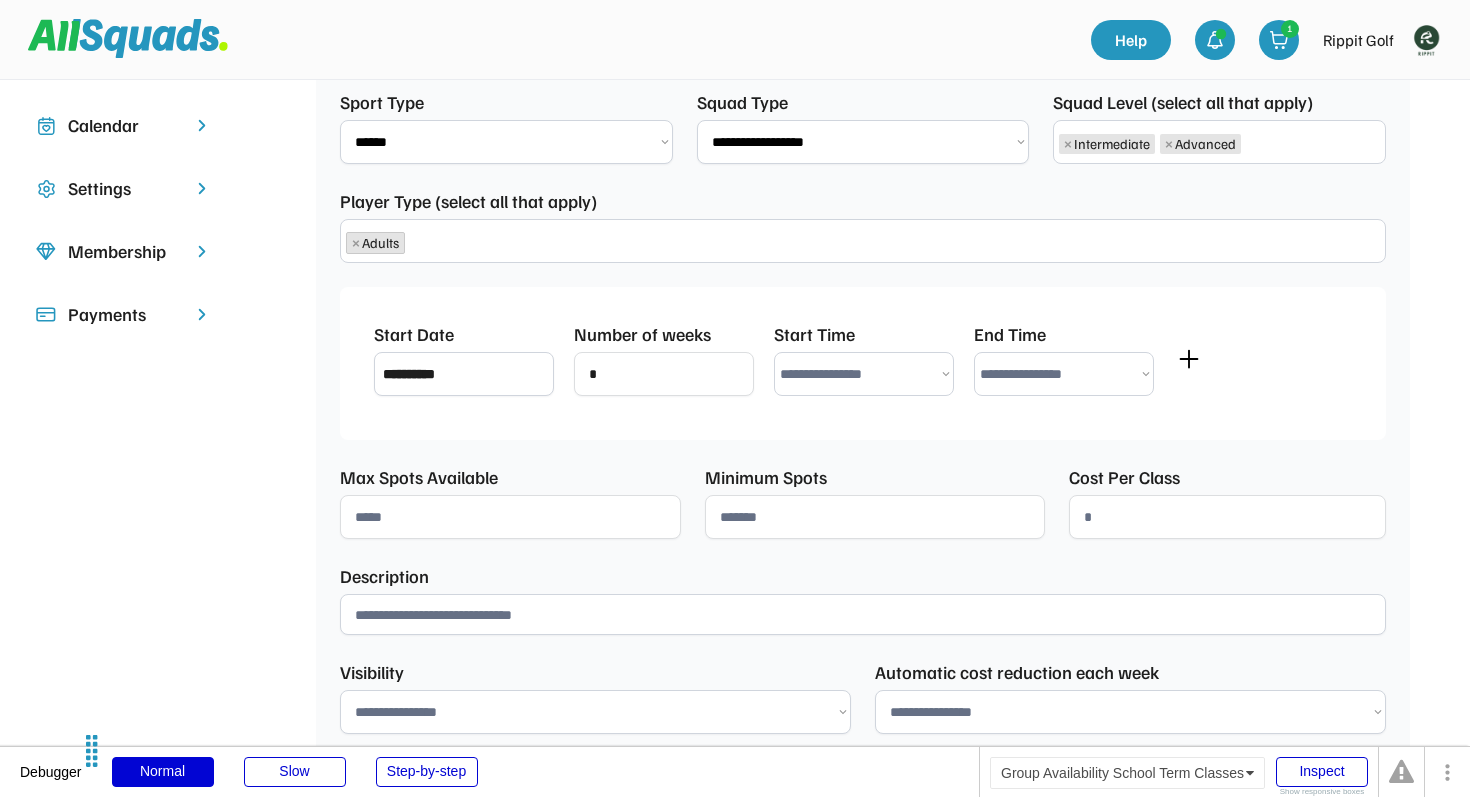 scroll, scrollTop: 379, scrollLeft: 0, axis: vertical 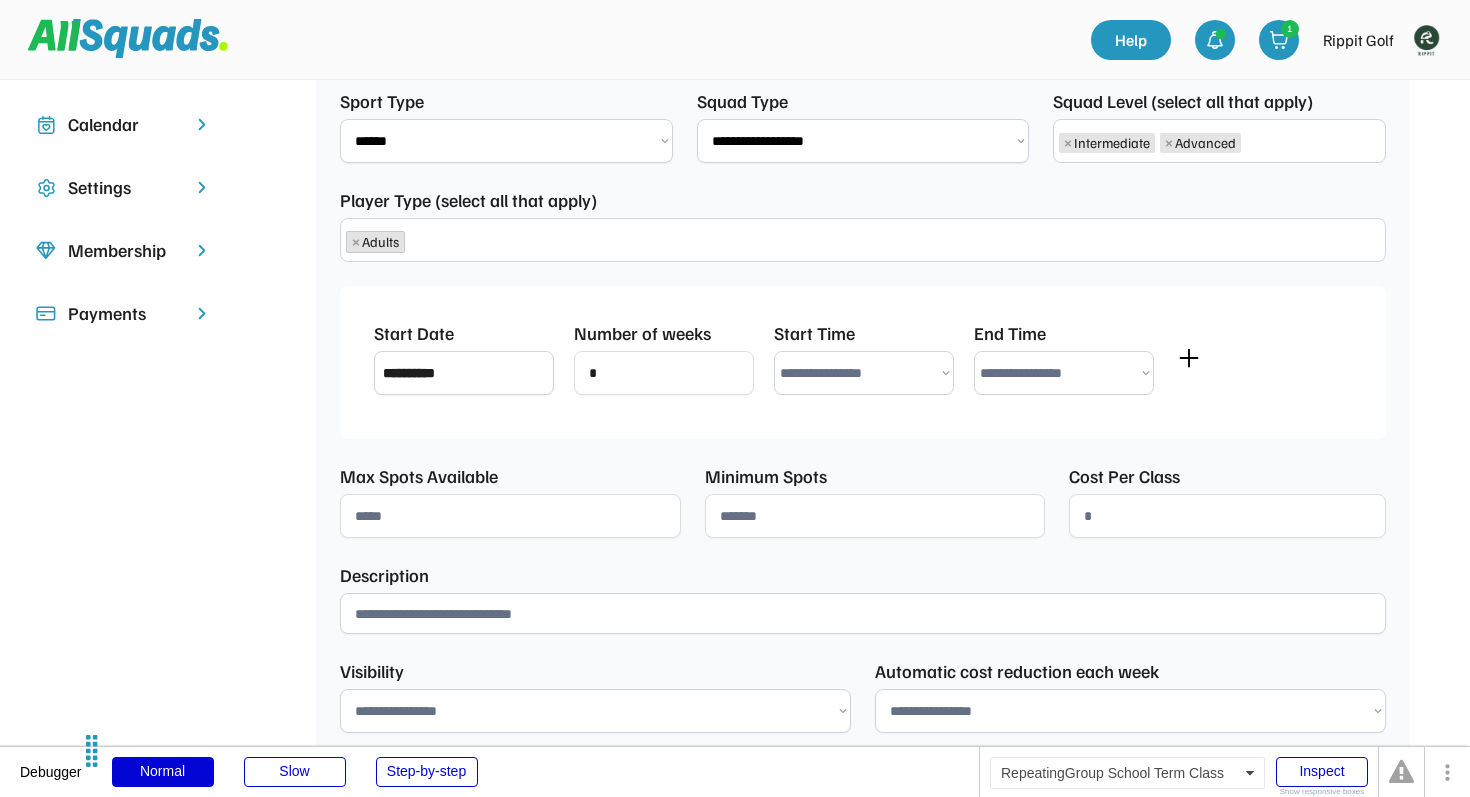 click on "**********" at bounding box center (864, 373) 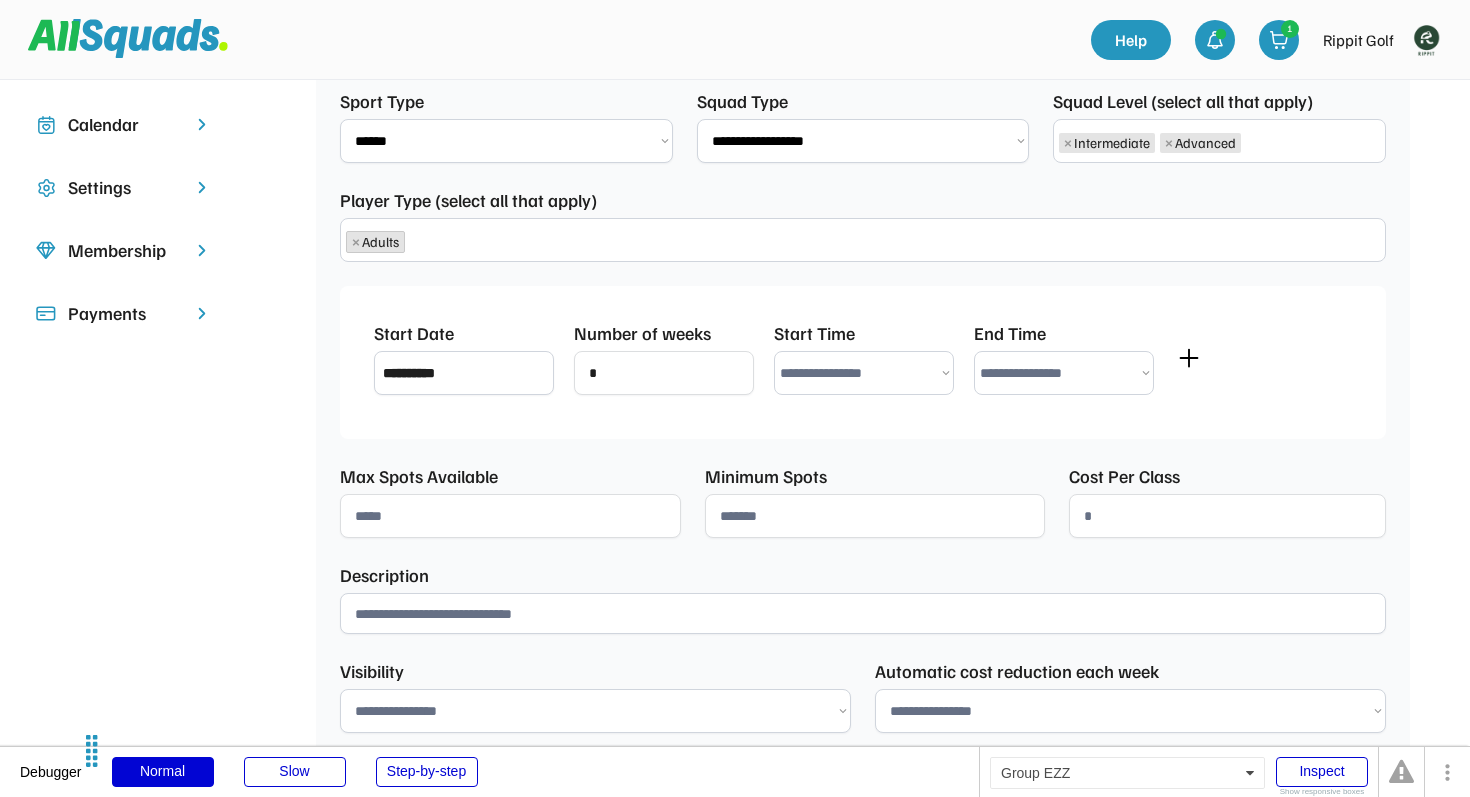 click at bounding box center (863, 613) 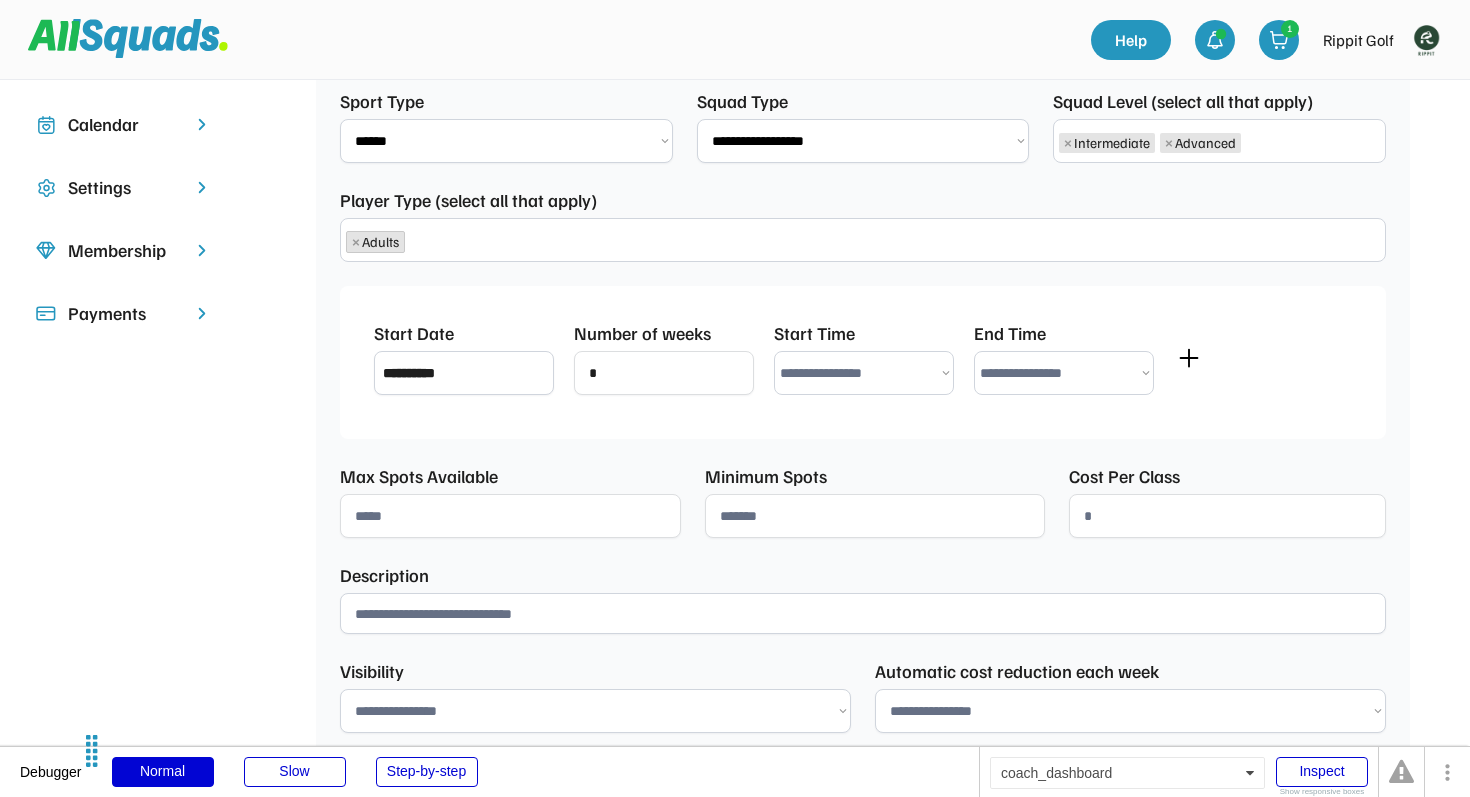 paste on "**********" 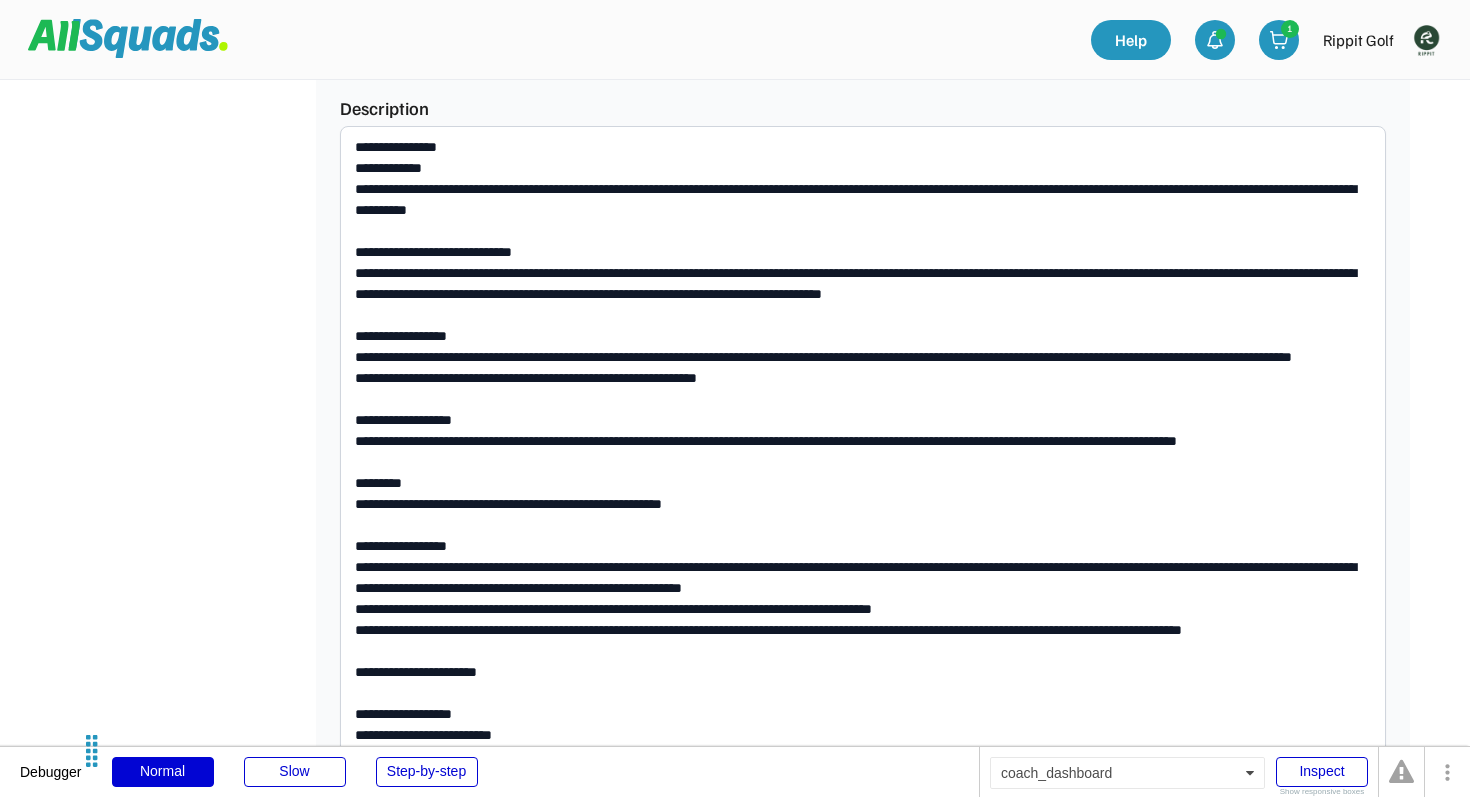 scroll, scrollTop: 845, scrollLeft: 0, axis: vertical 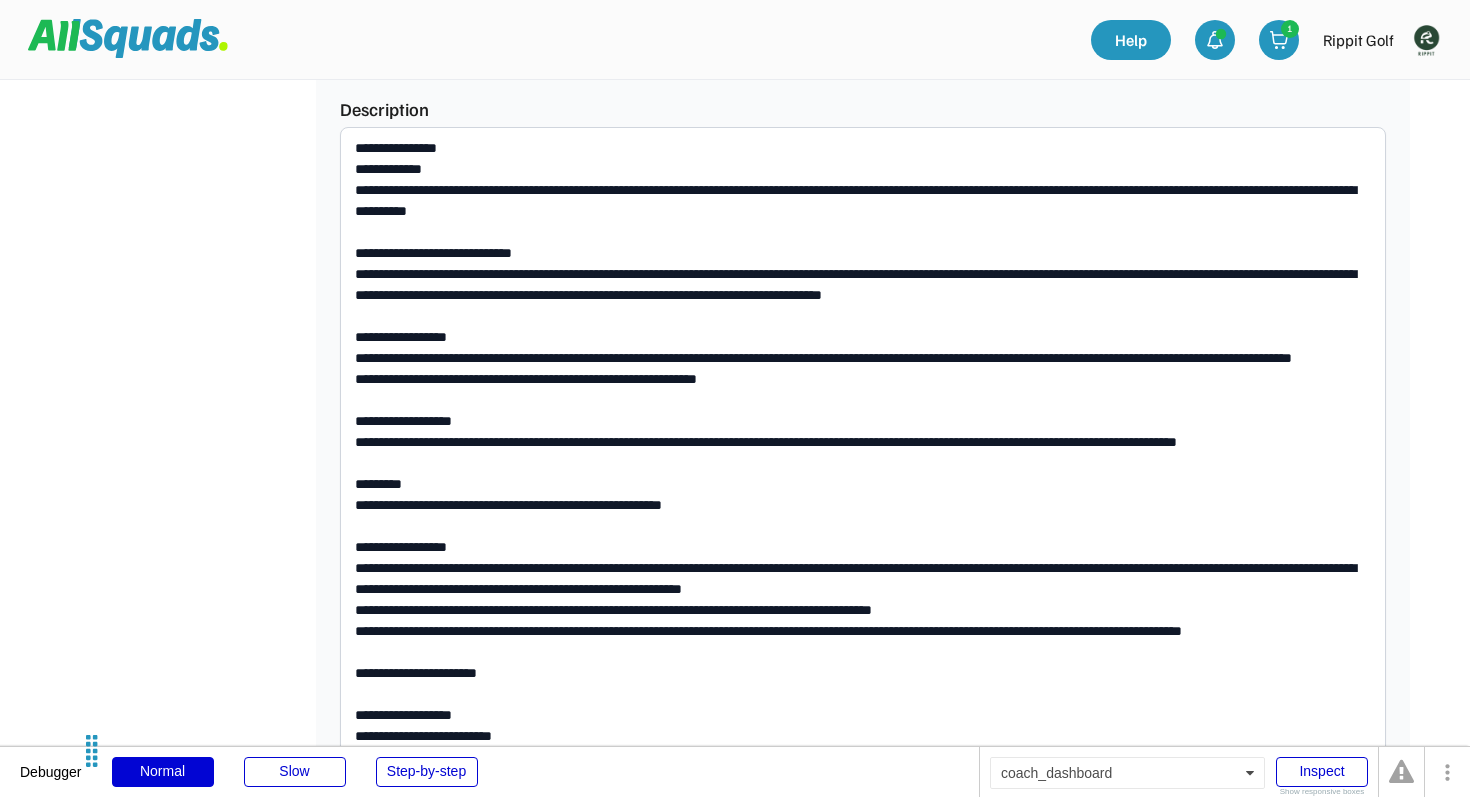 click at bounding box center [863, 578] 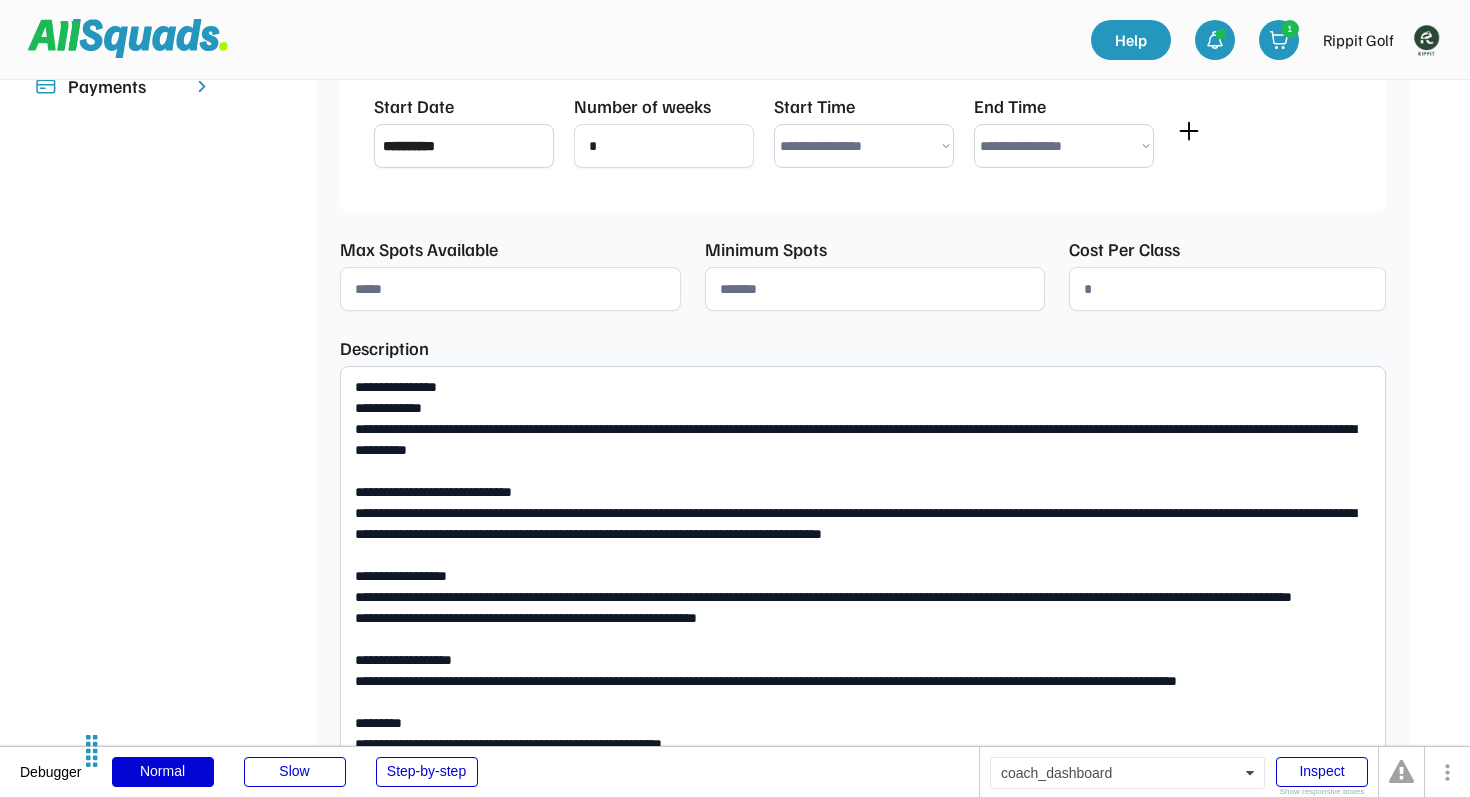 scroll, scrollTop: 413, scrollLeft: 0, axis: vertical 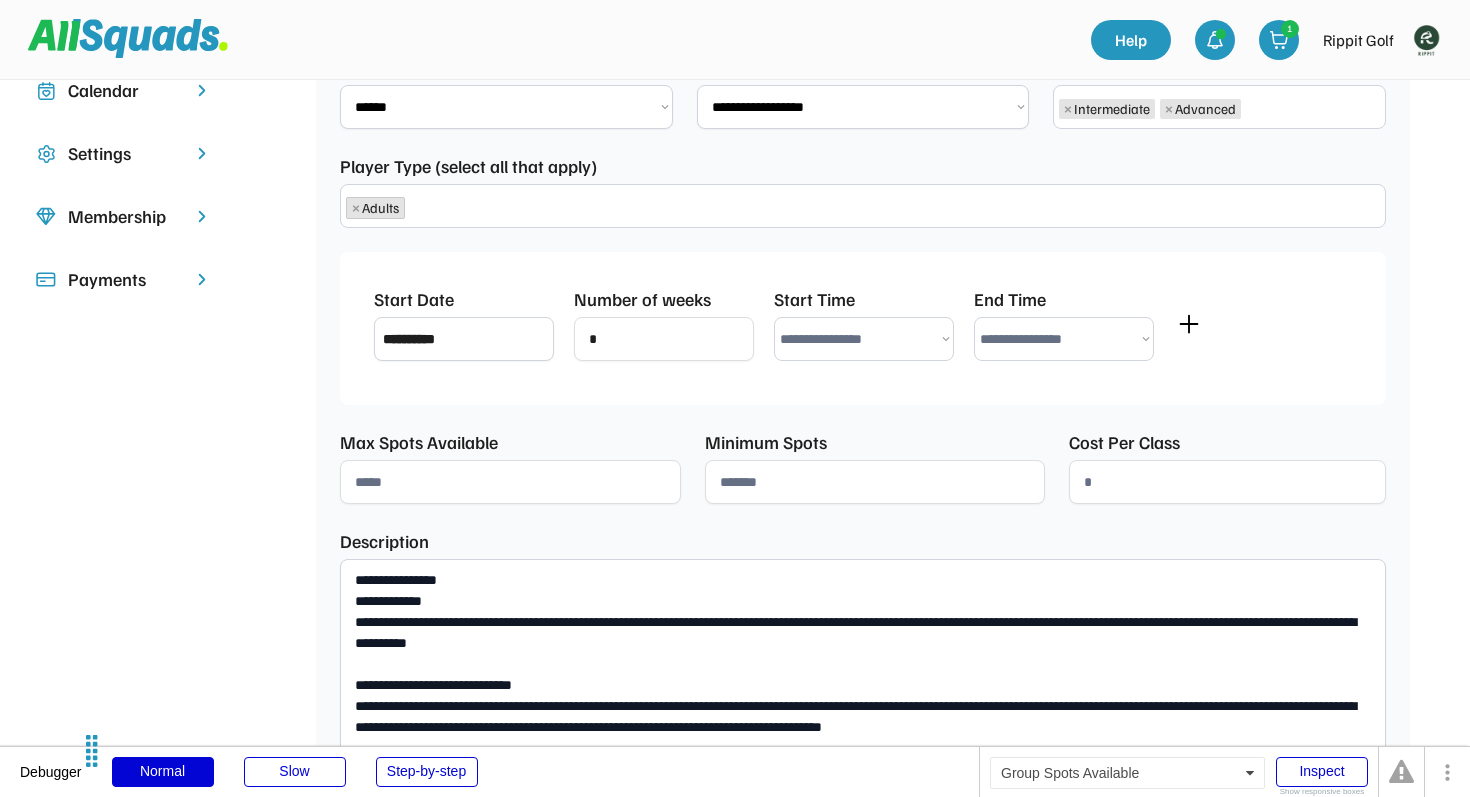 type on "**********" 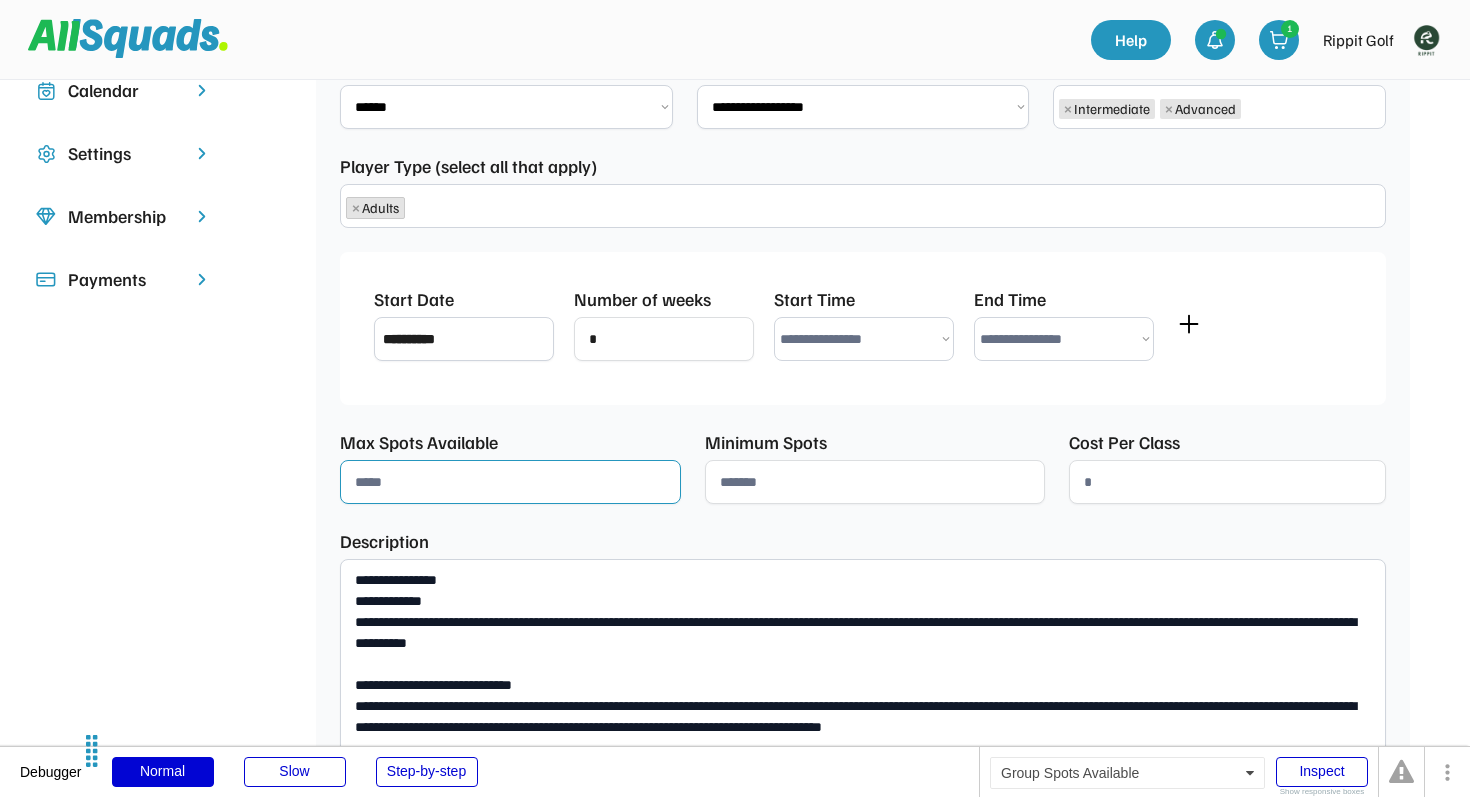 click at bounding box center (510, 482) 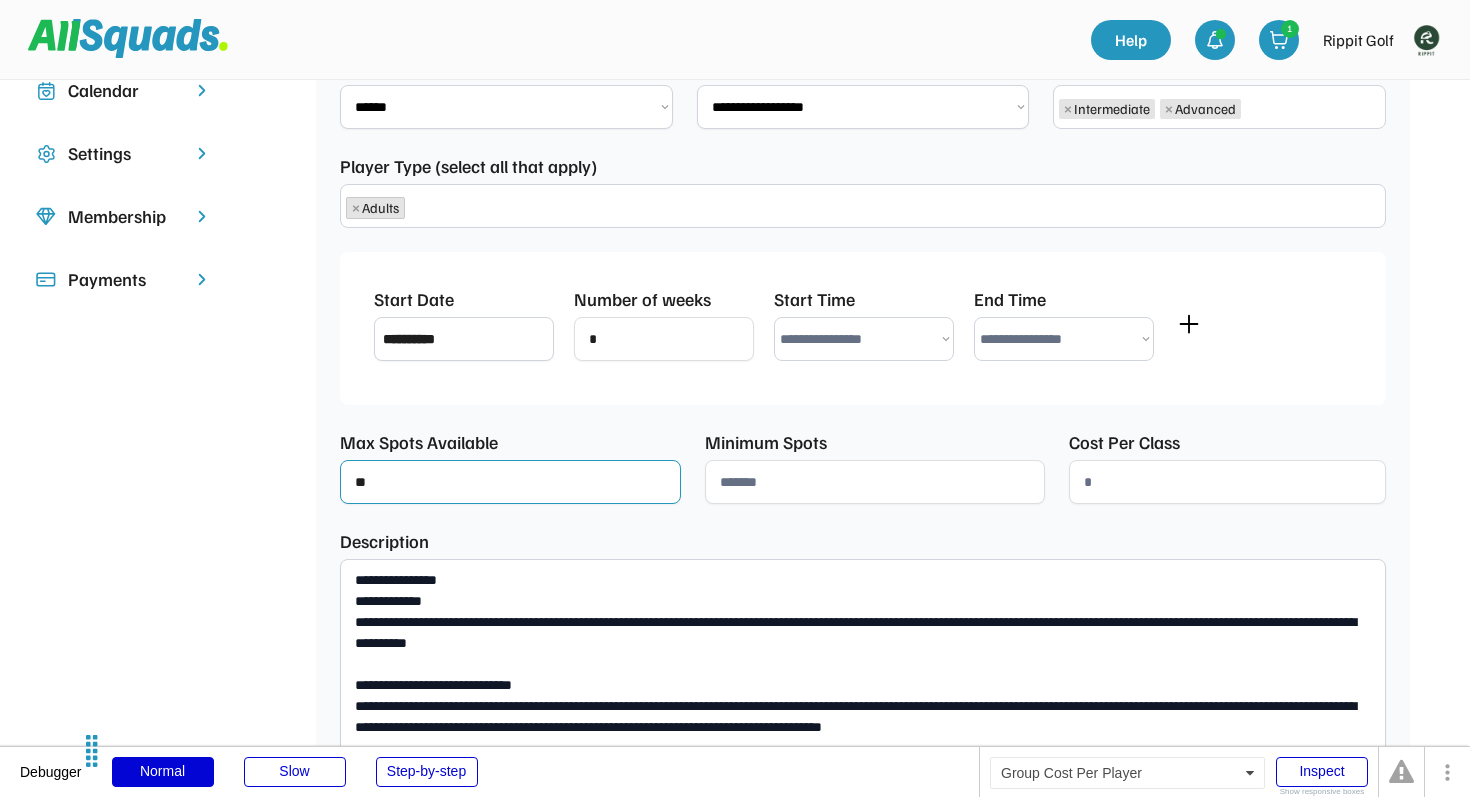 type on "**" 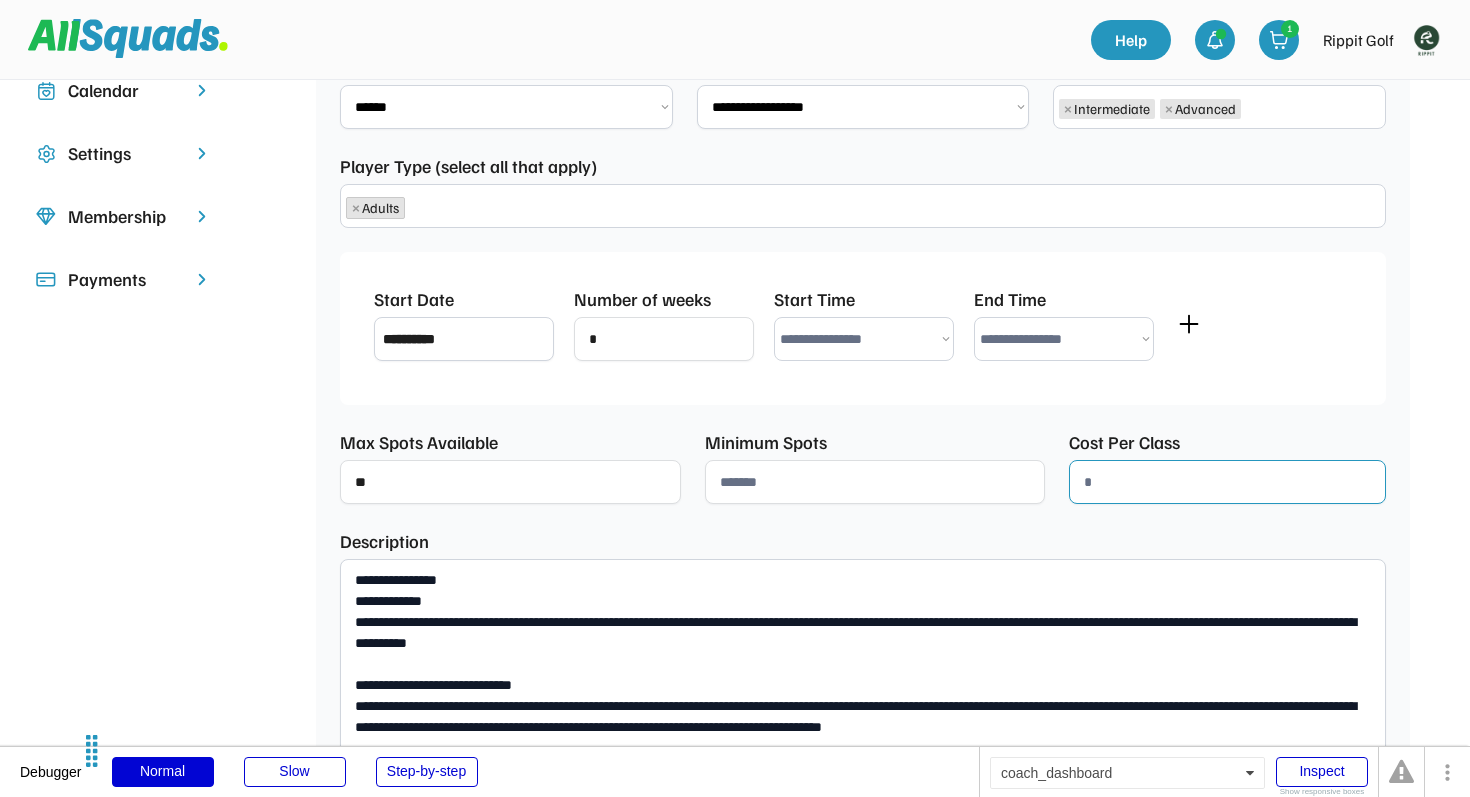 click at bounding box center (1227, 482) 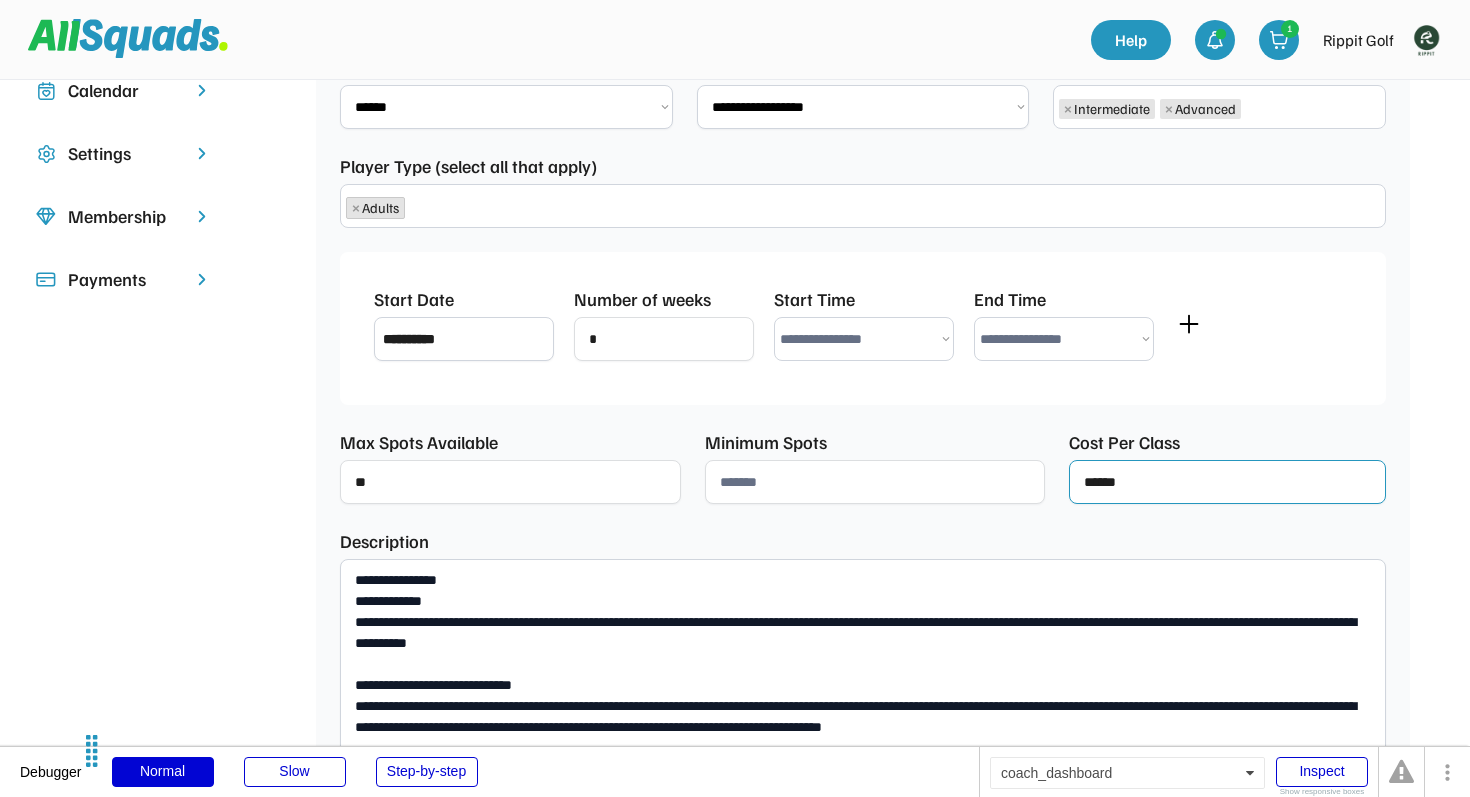 type on "******" 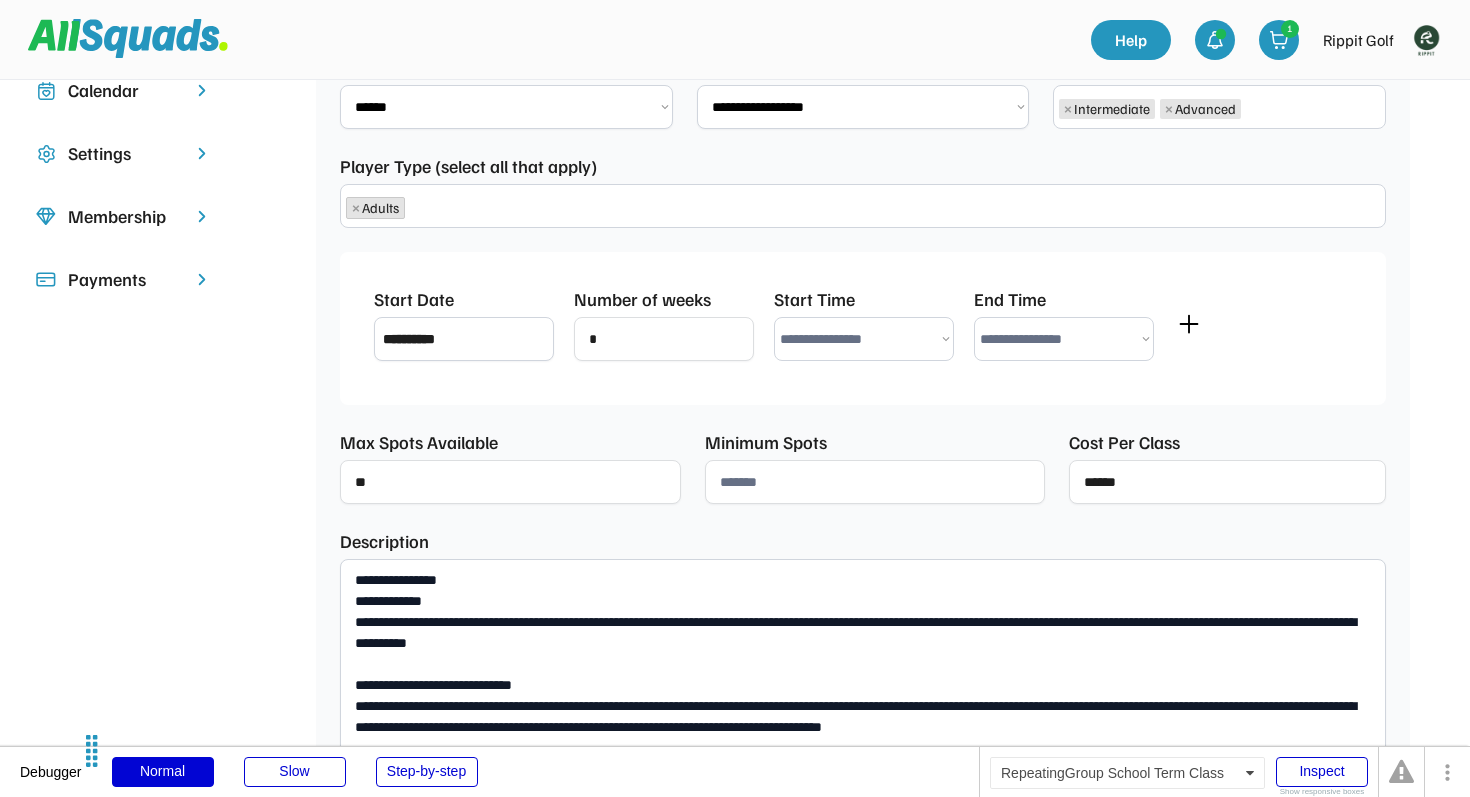 click on "**********" at bounding box center (1064, 339) 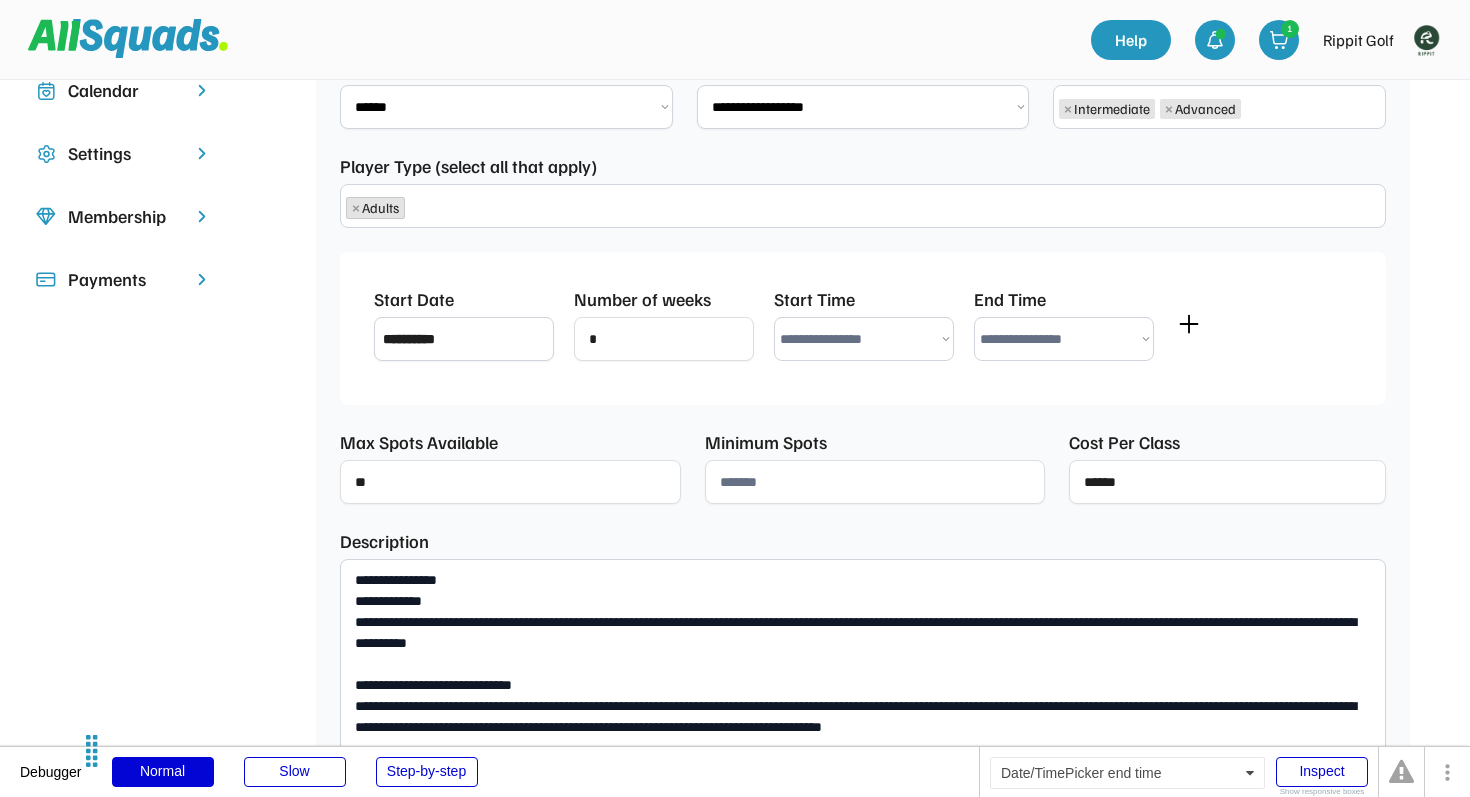 select on "********" 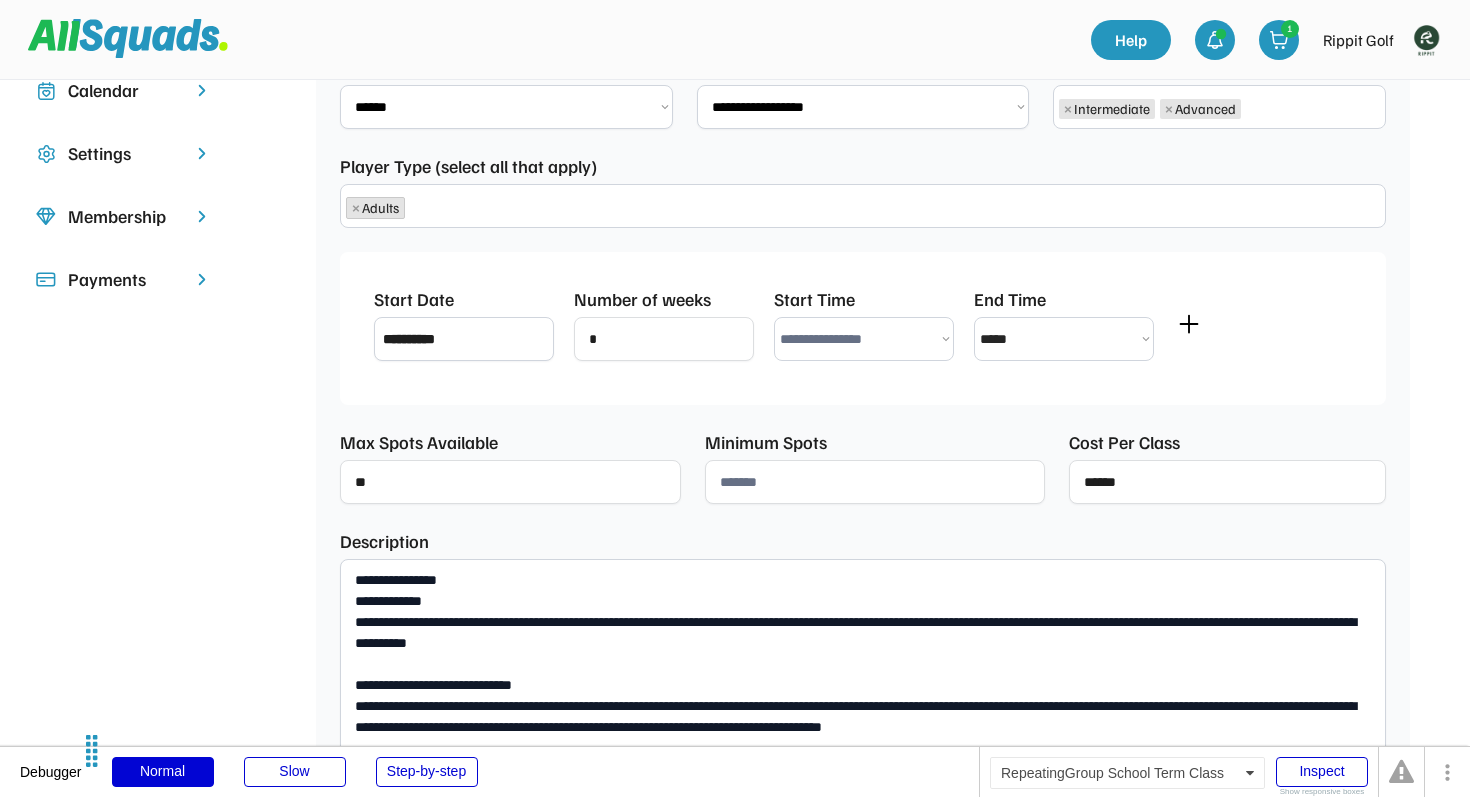 click on "**********" at bounding box center [864, 339] 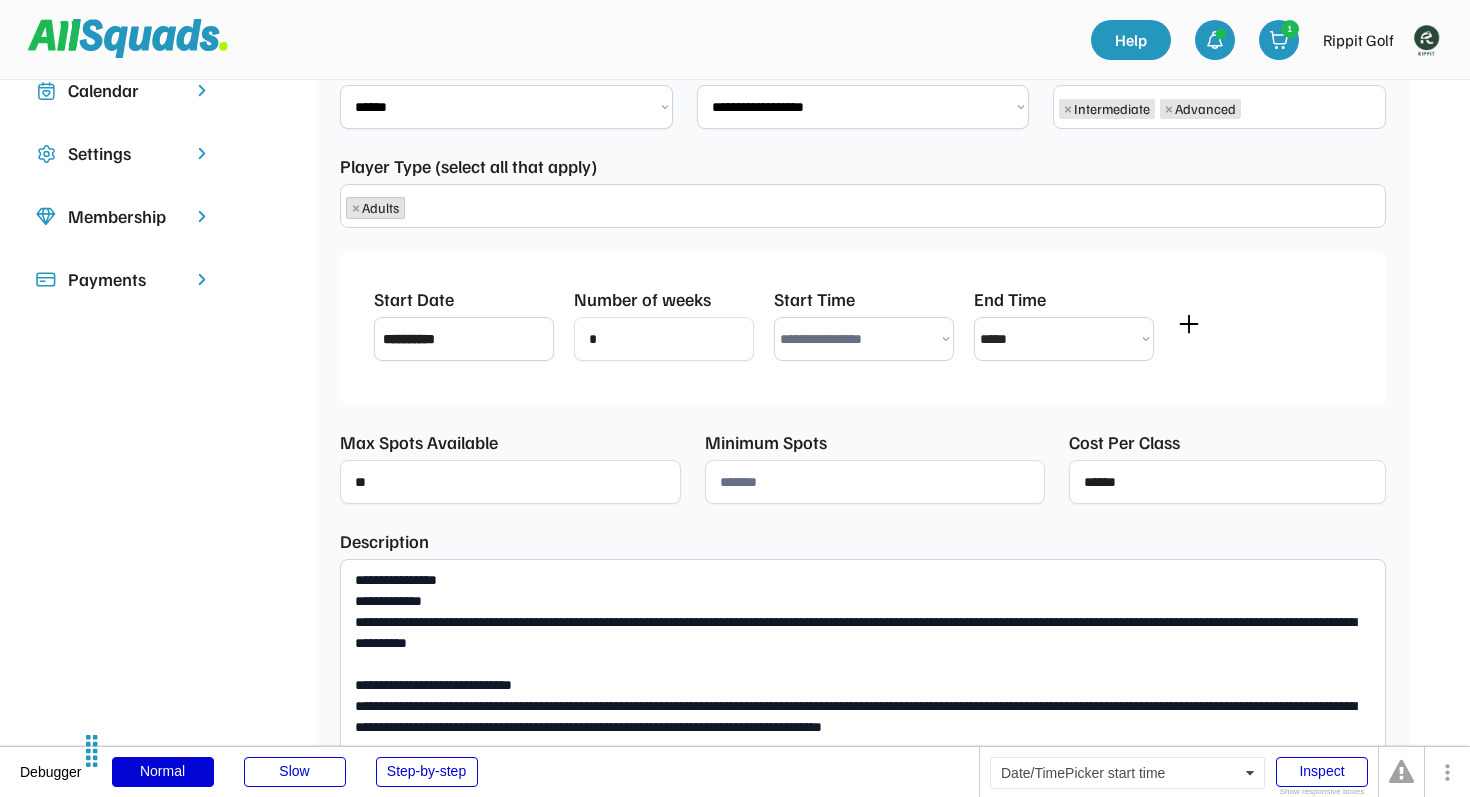 select on "********" 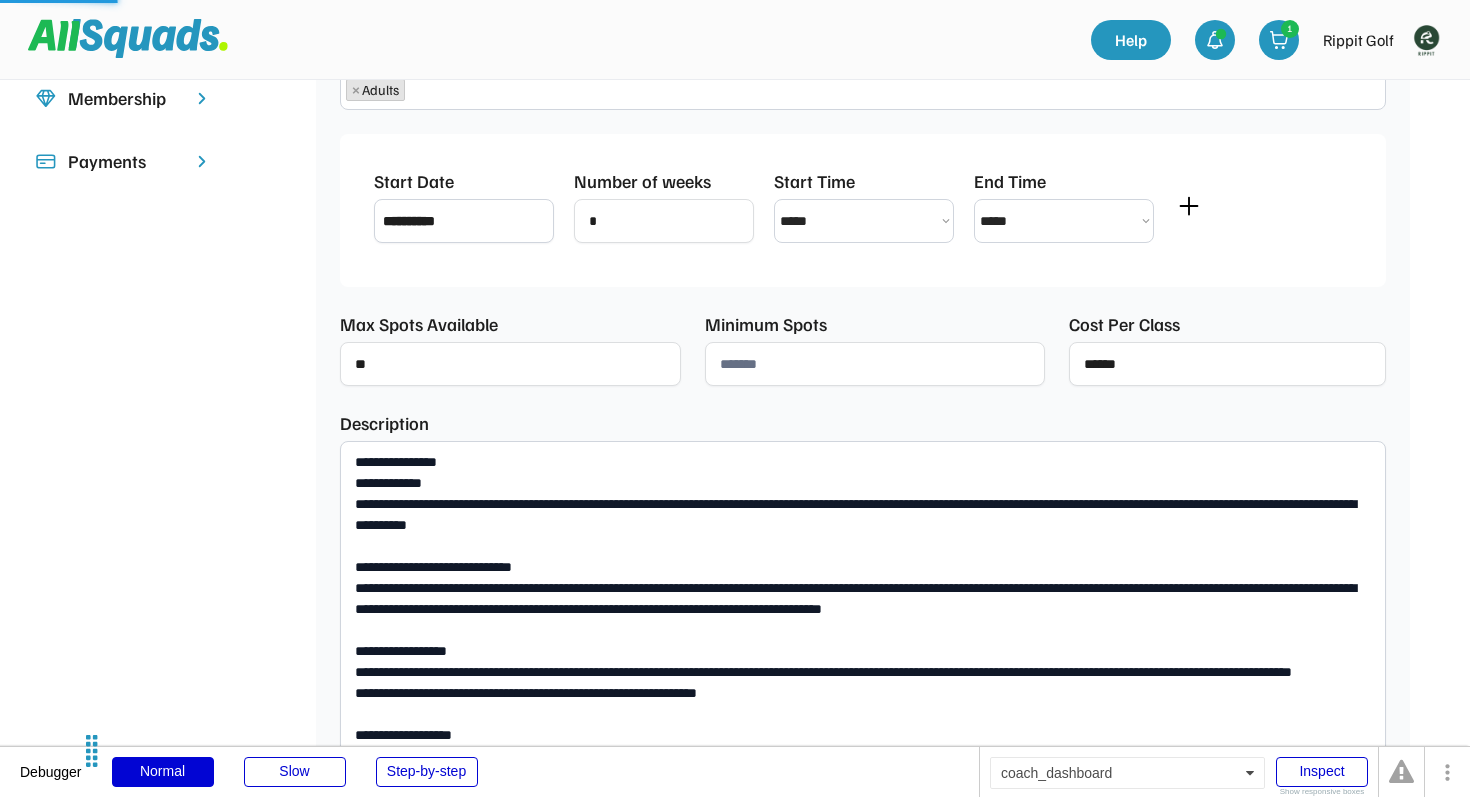 scroll, scrollTop: 598, scrollLeft: 0, axis: vertical 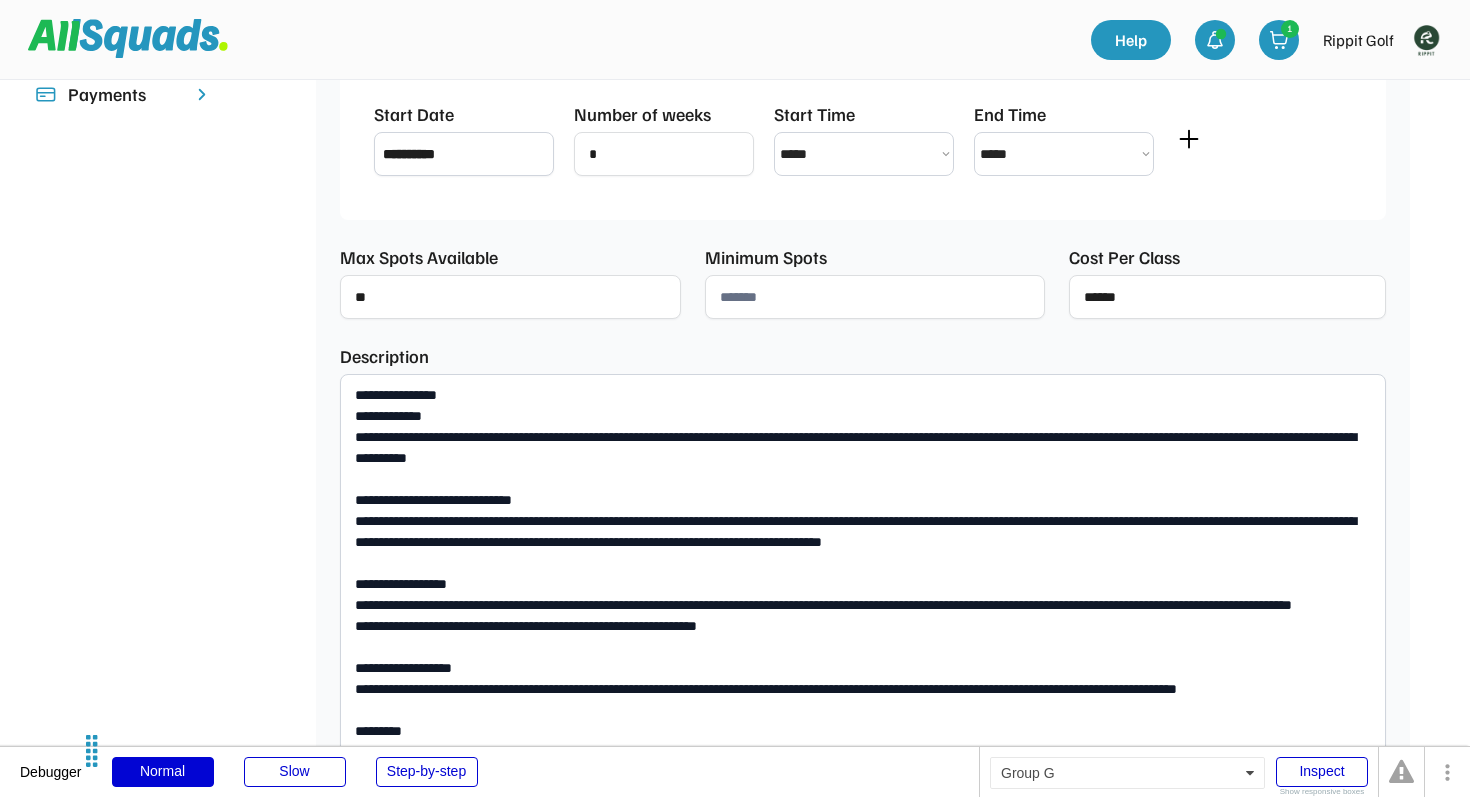 click at bounding box center (875, 297) 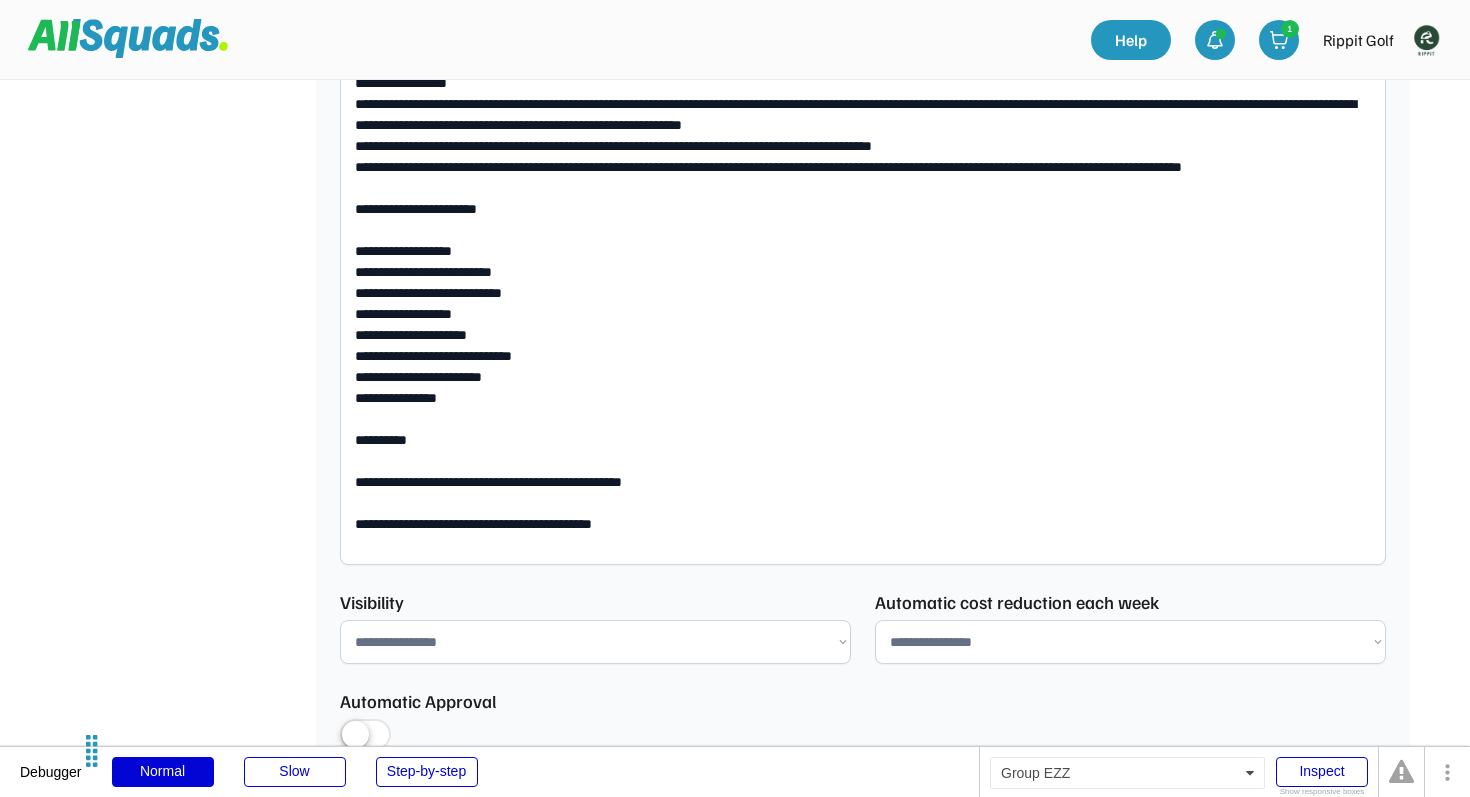 scroll, scrollTop: 1677, scrollLeft: 0, axis: vertical 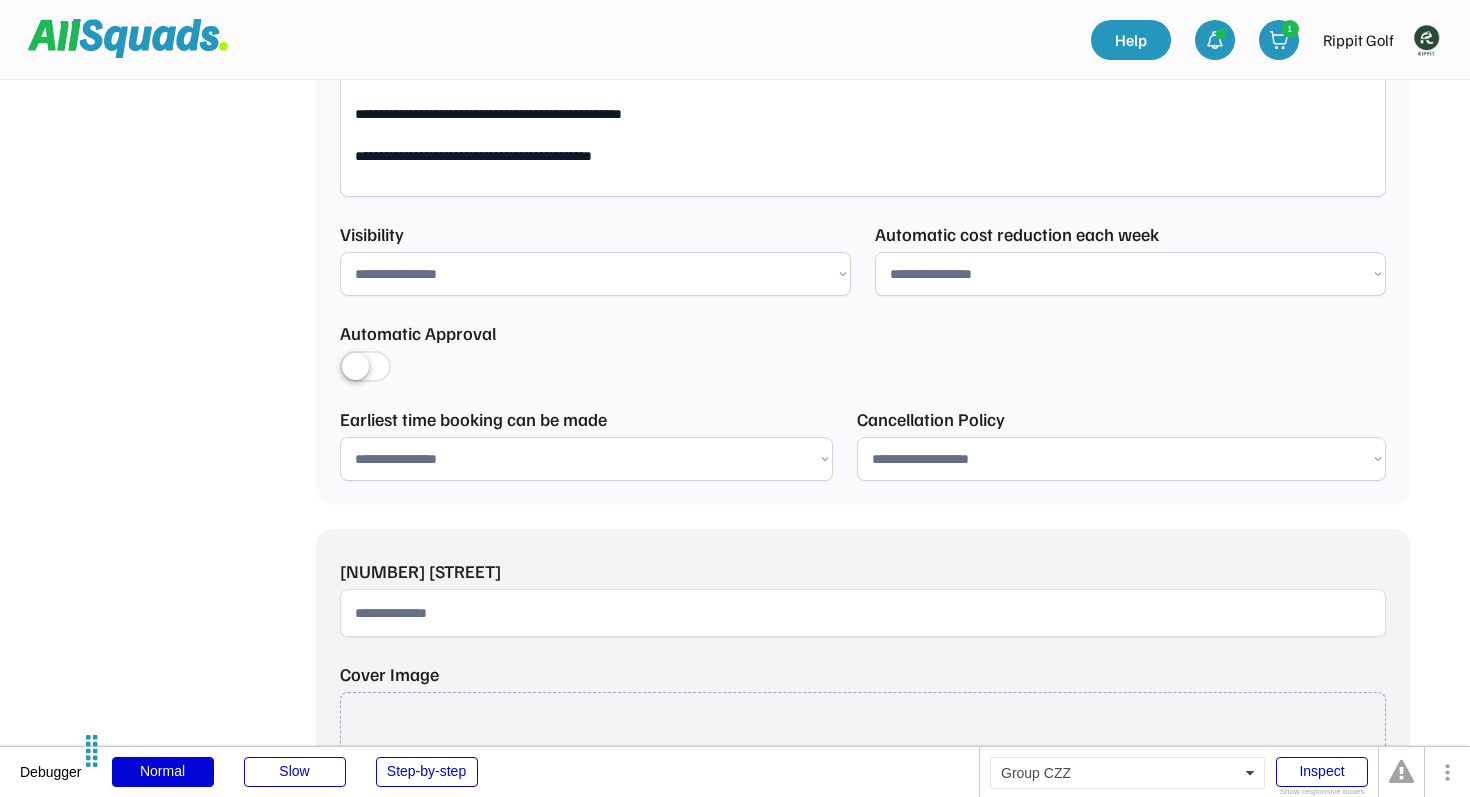 type on "*" 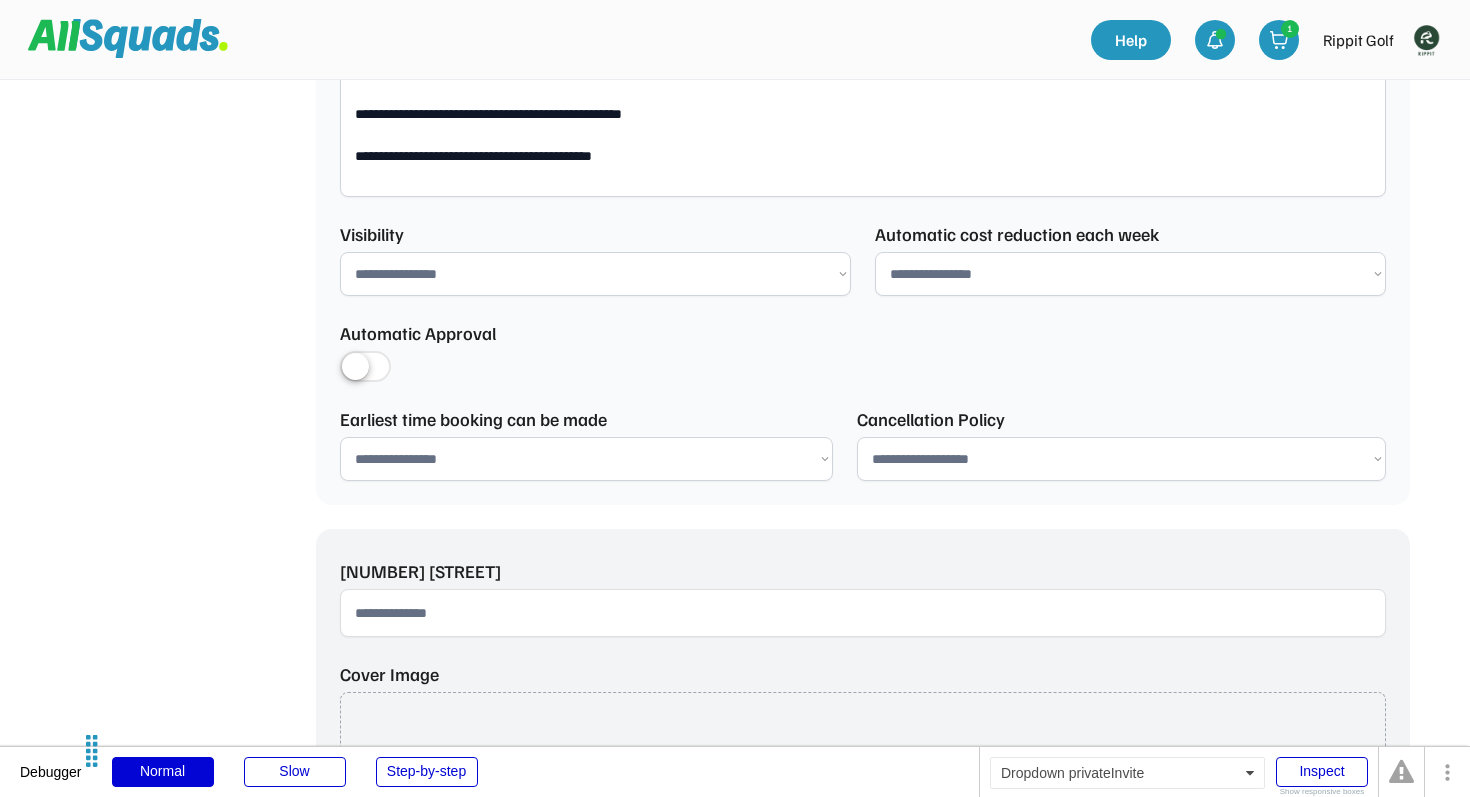select on "********" 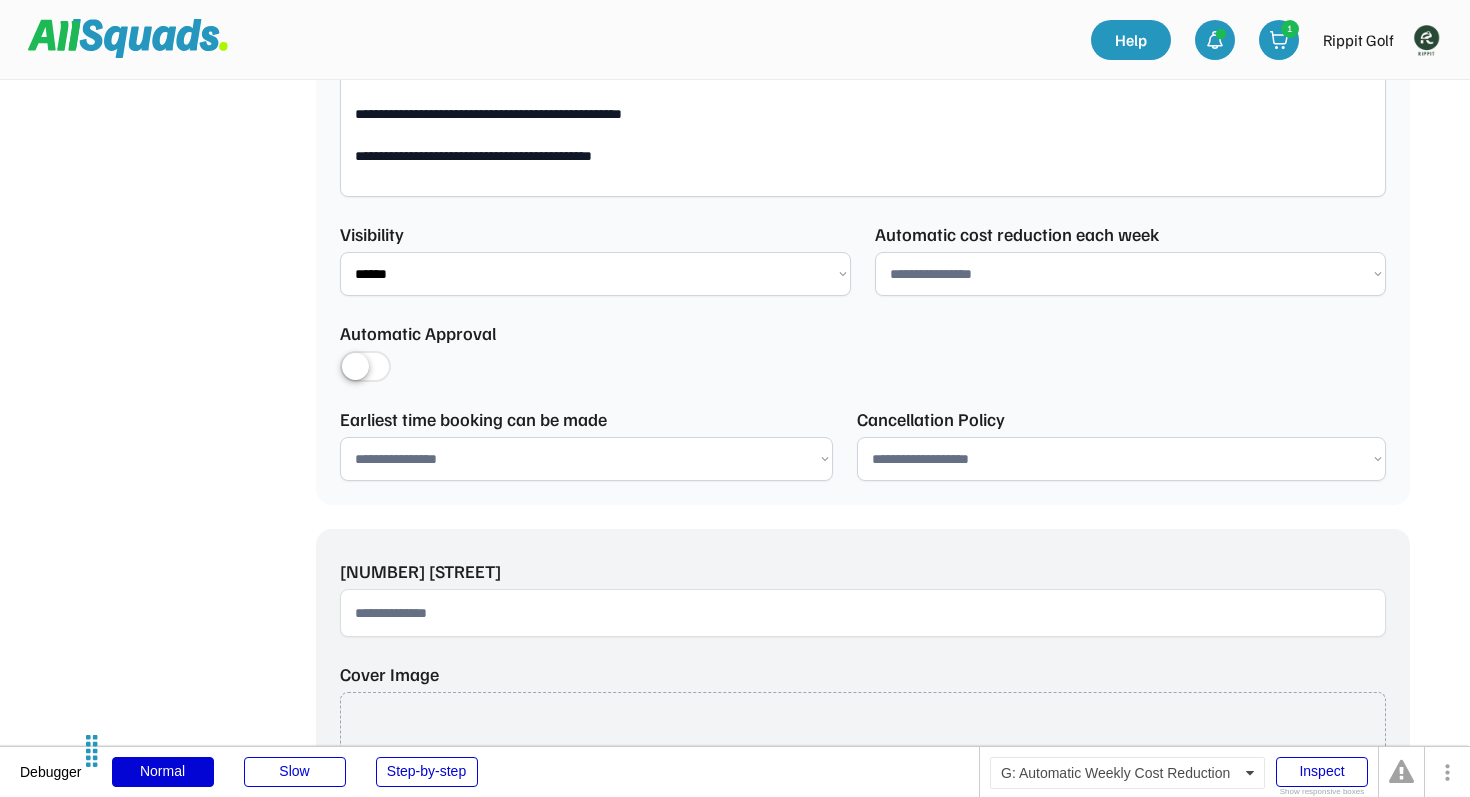 click on "**********" at bounding box center [1130, 274] 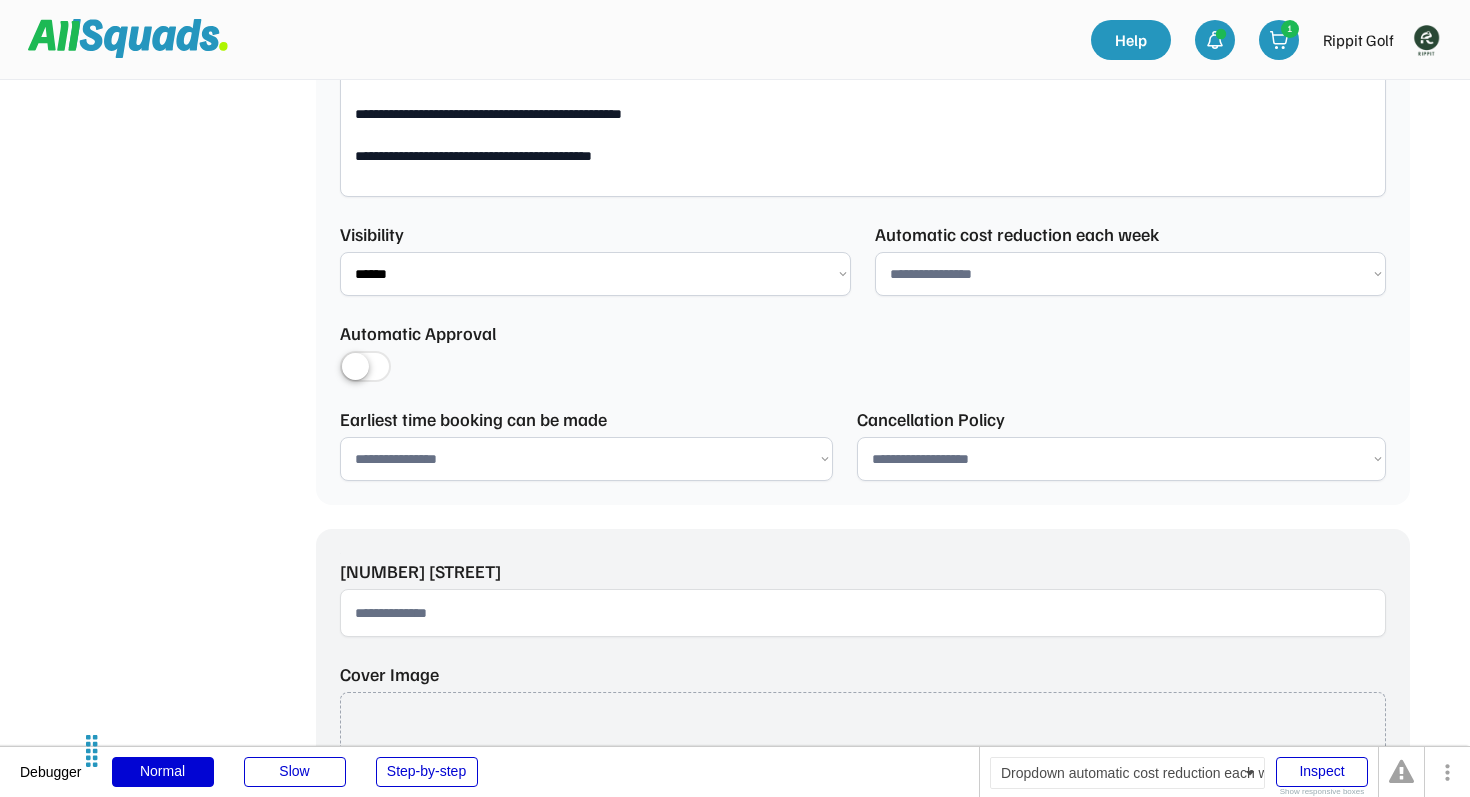 select on "****" 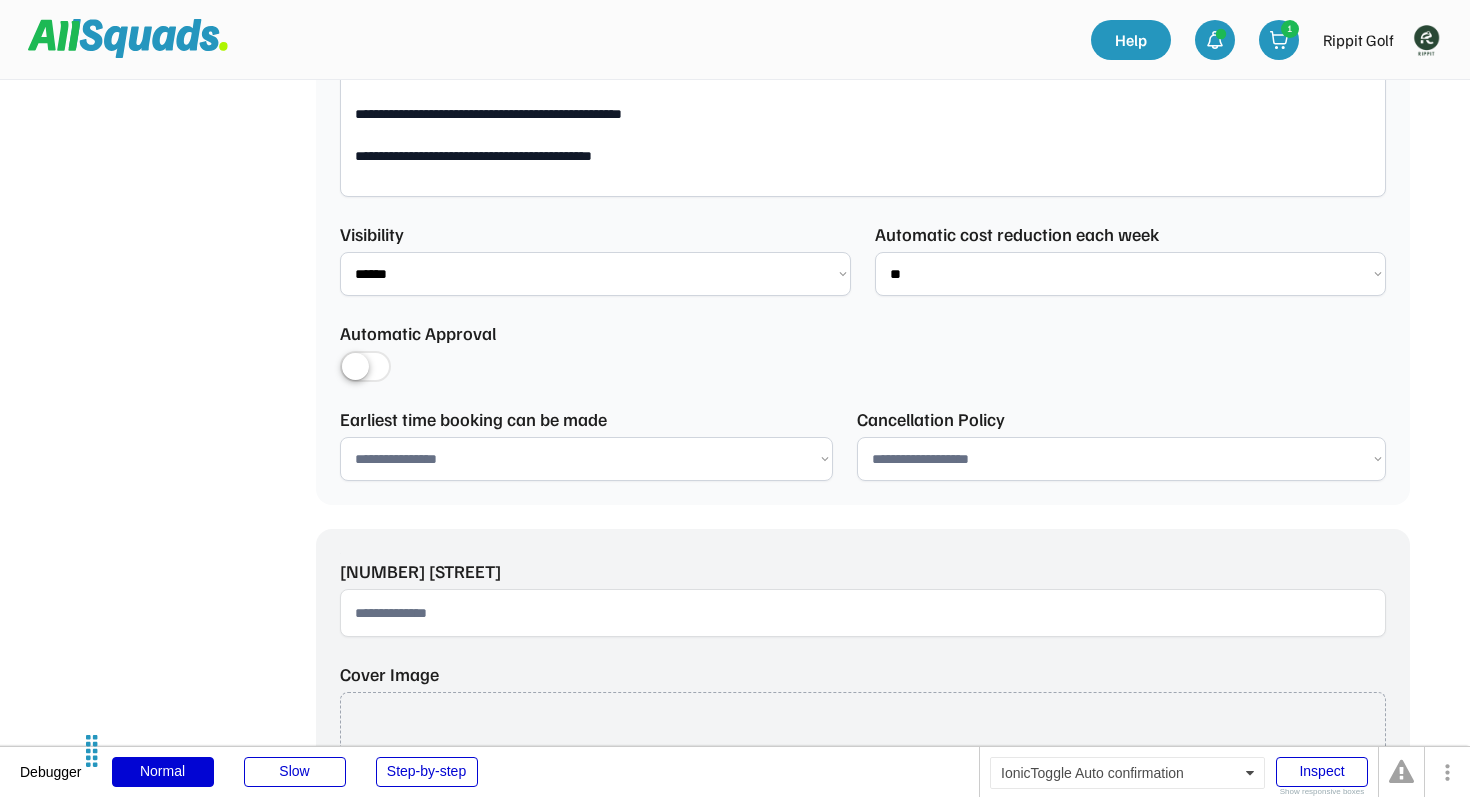 click at bounding box center [365, 368] 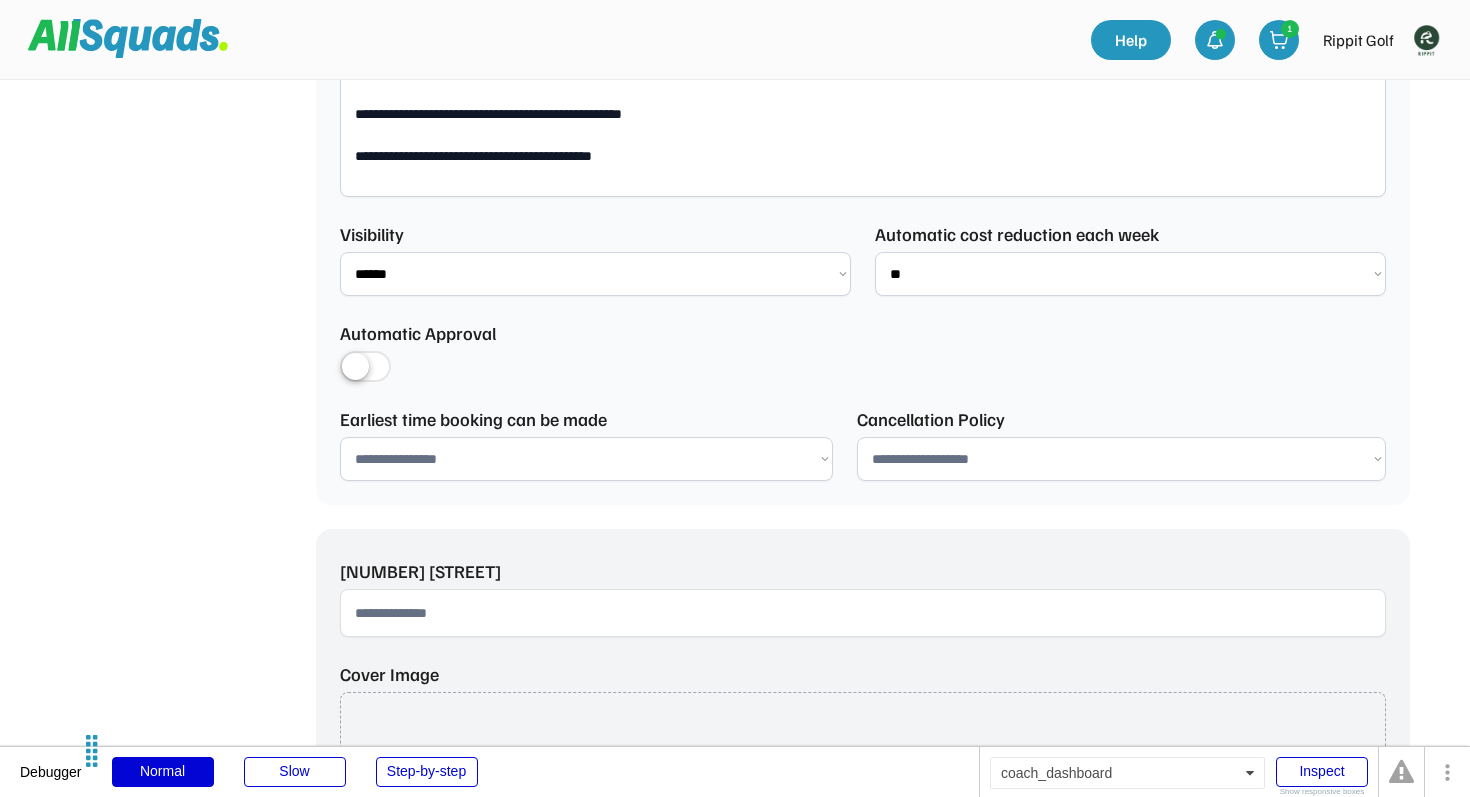 click on "**********" at bounding box center (586, 459) 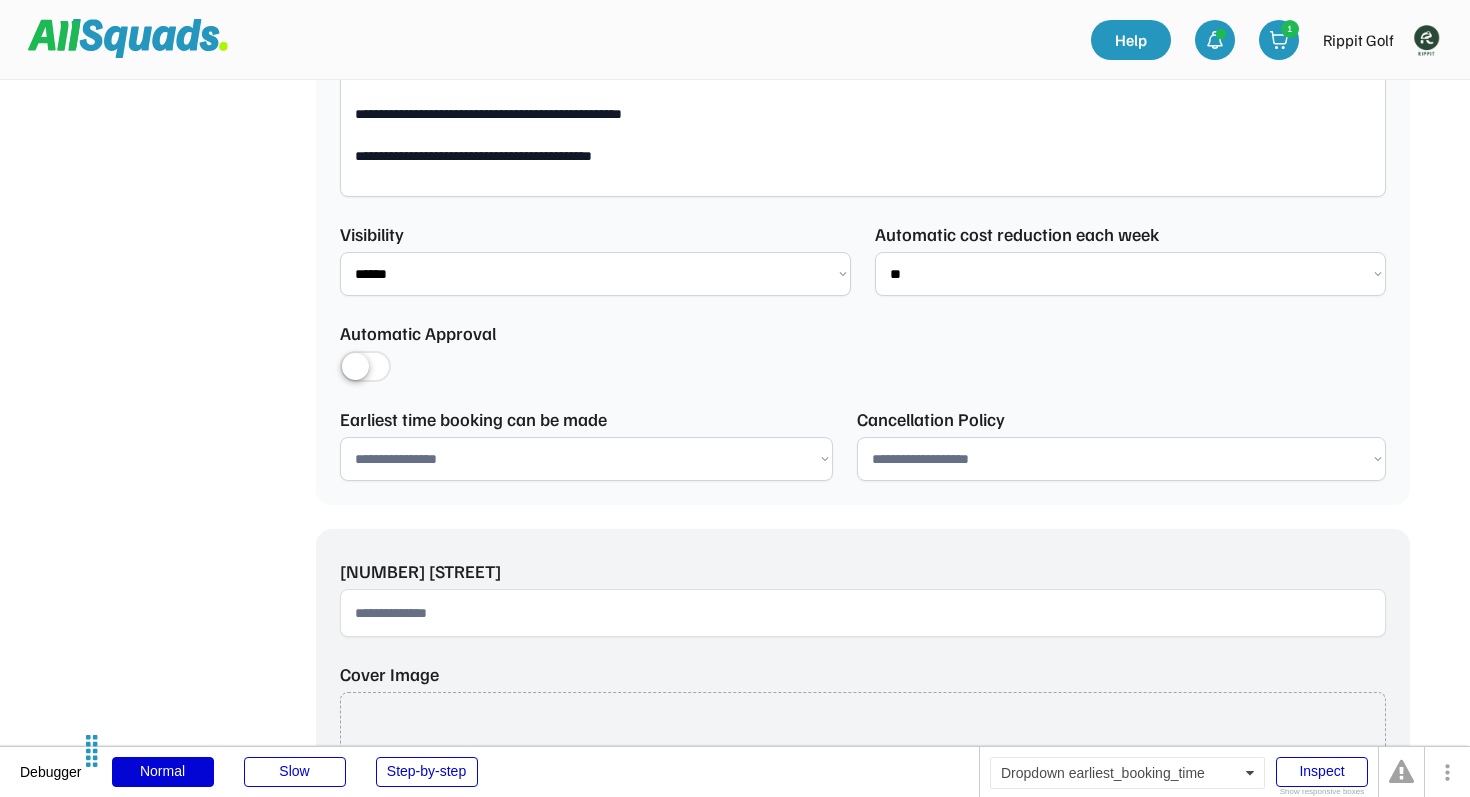 select on "*********" 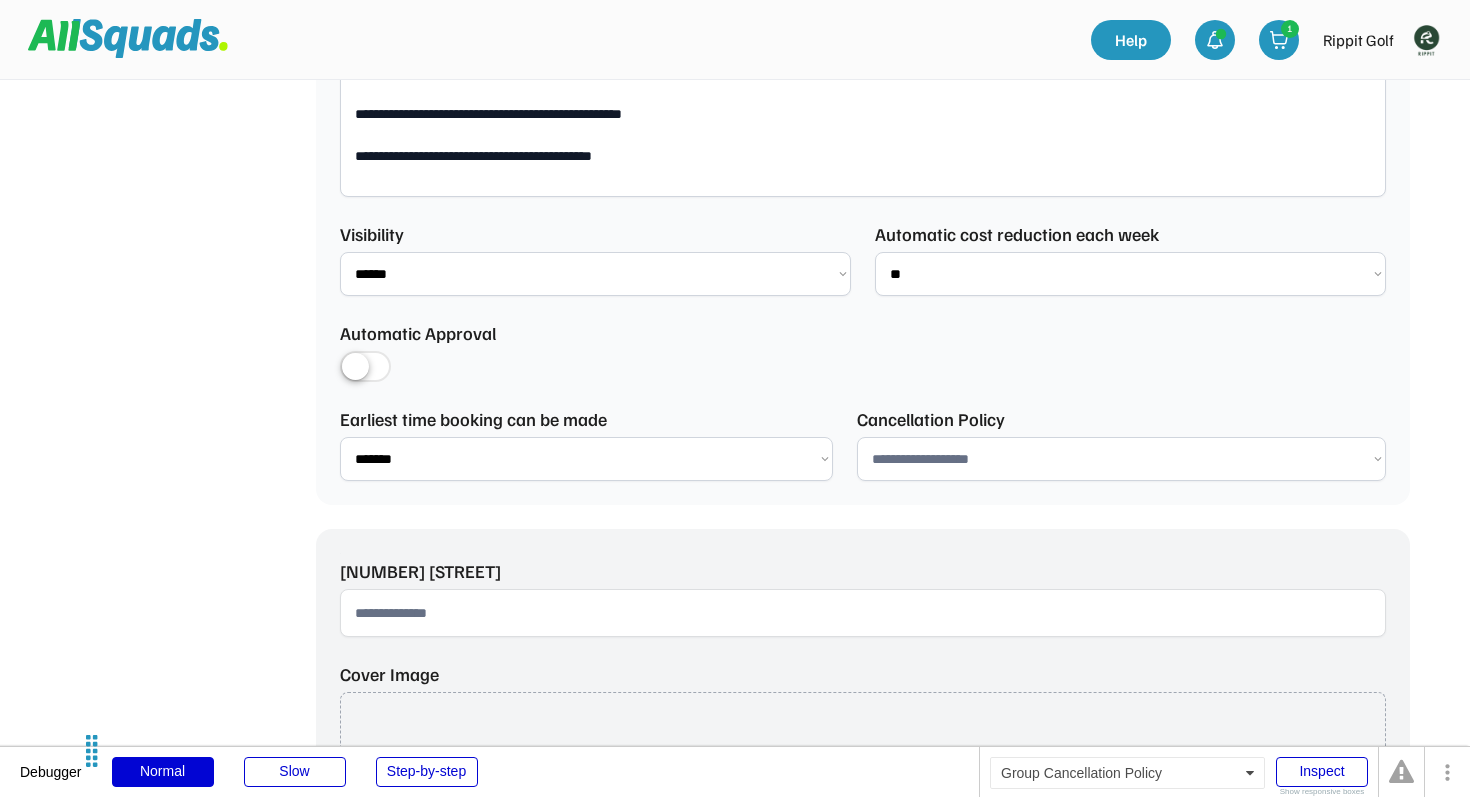 click on "**********" at bounding box center (1121, 459) 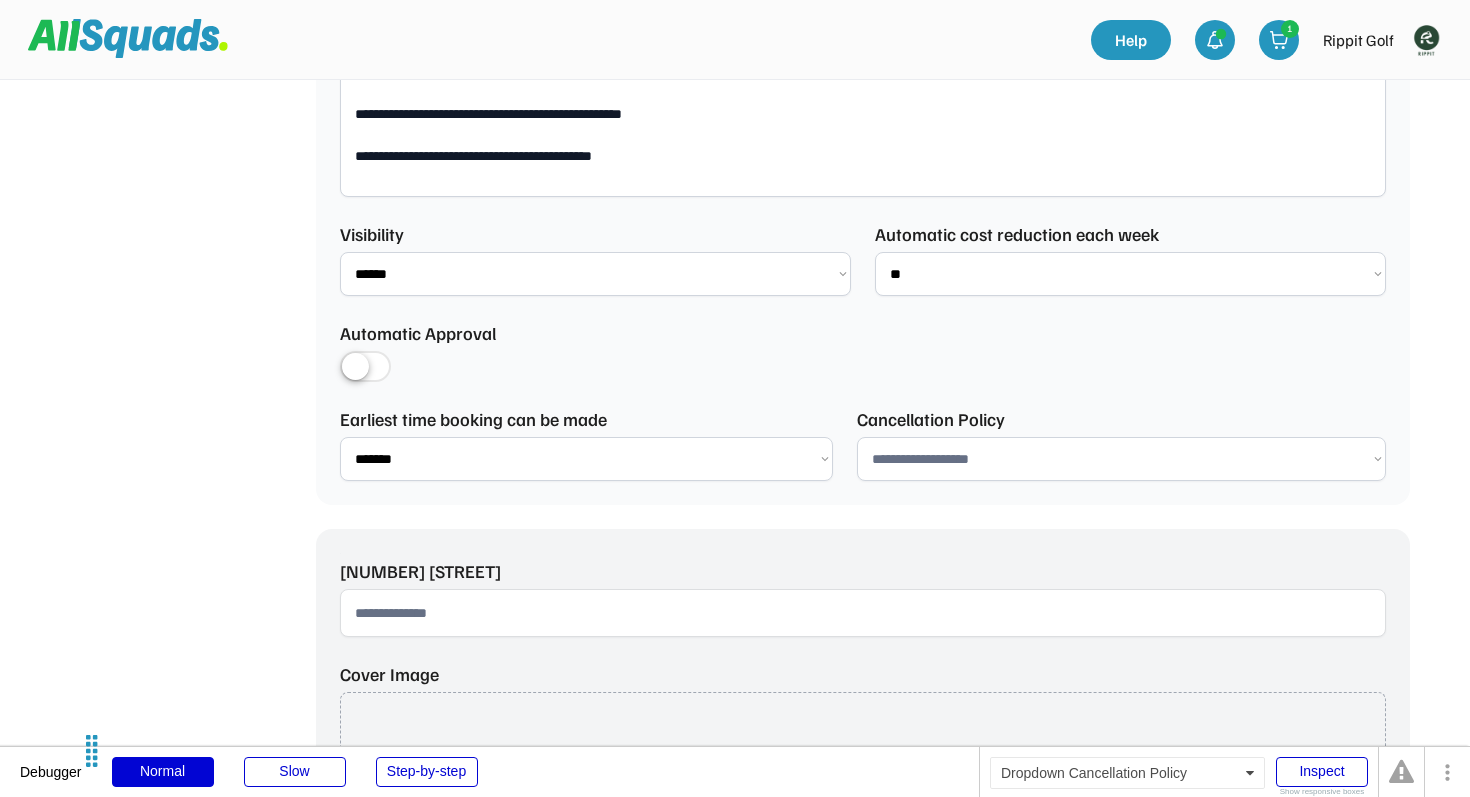select on "**********" 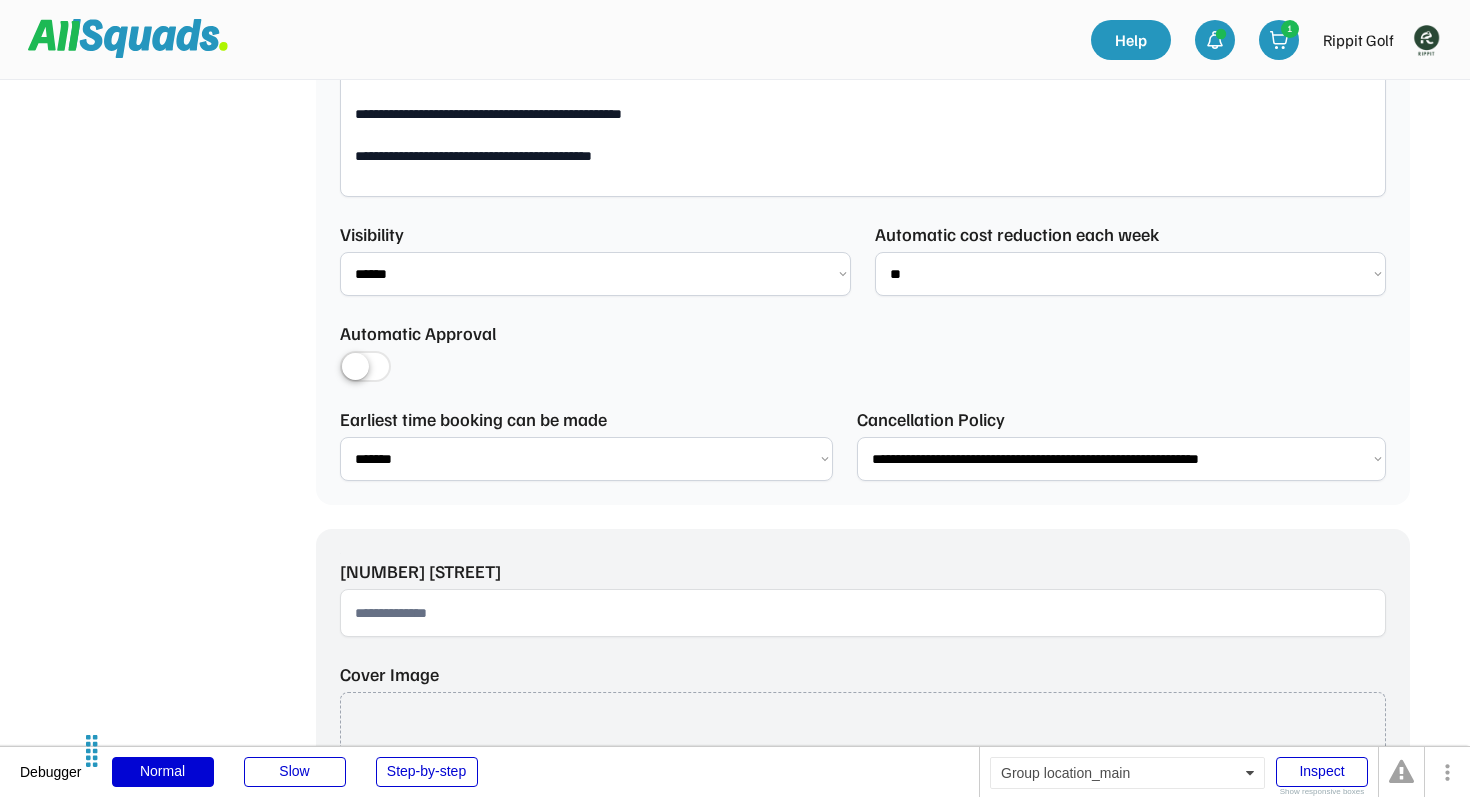 click at bounding box center (863, 613) 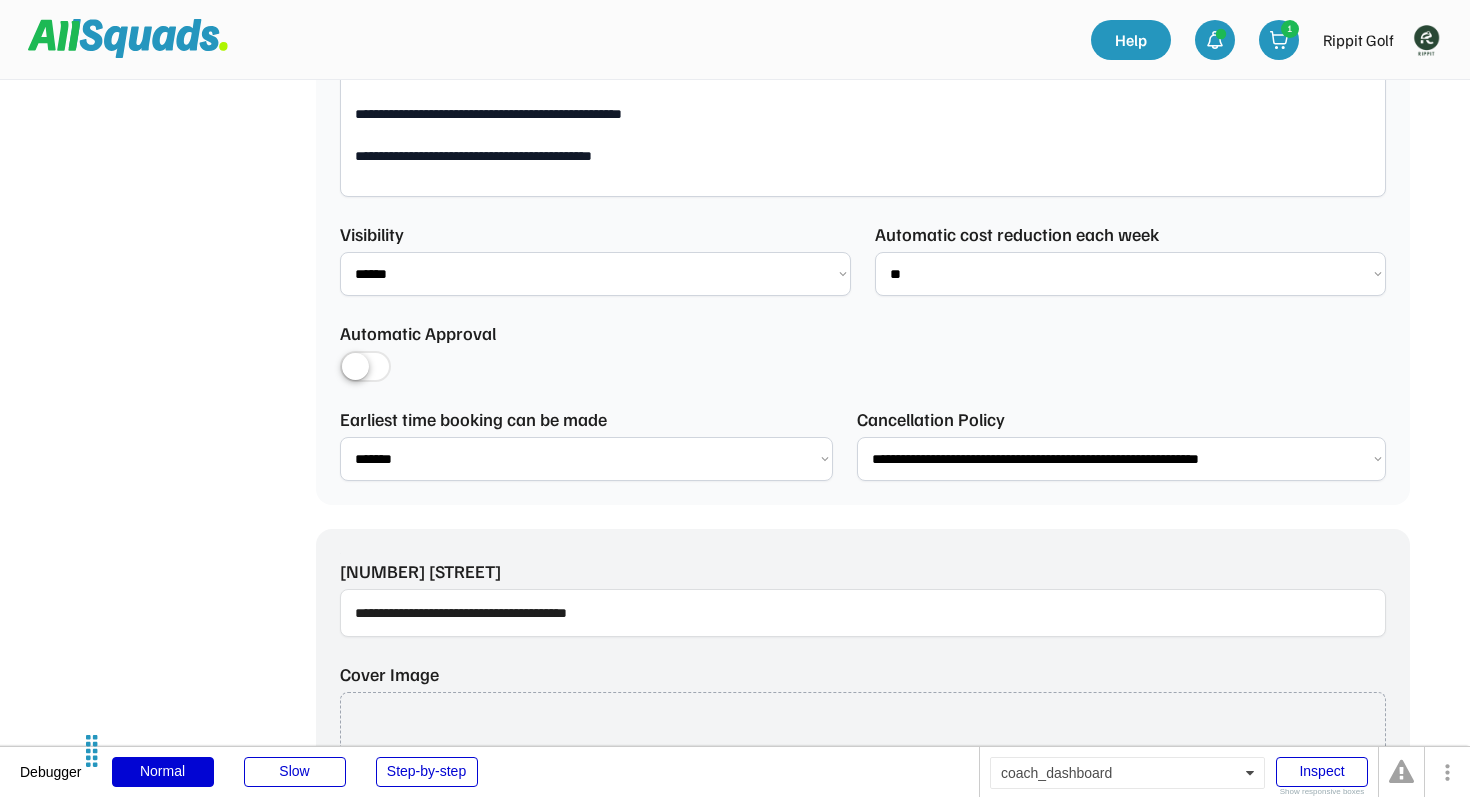 type on "**********" 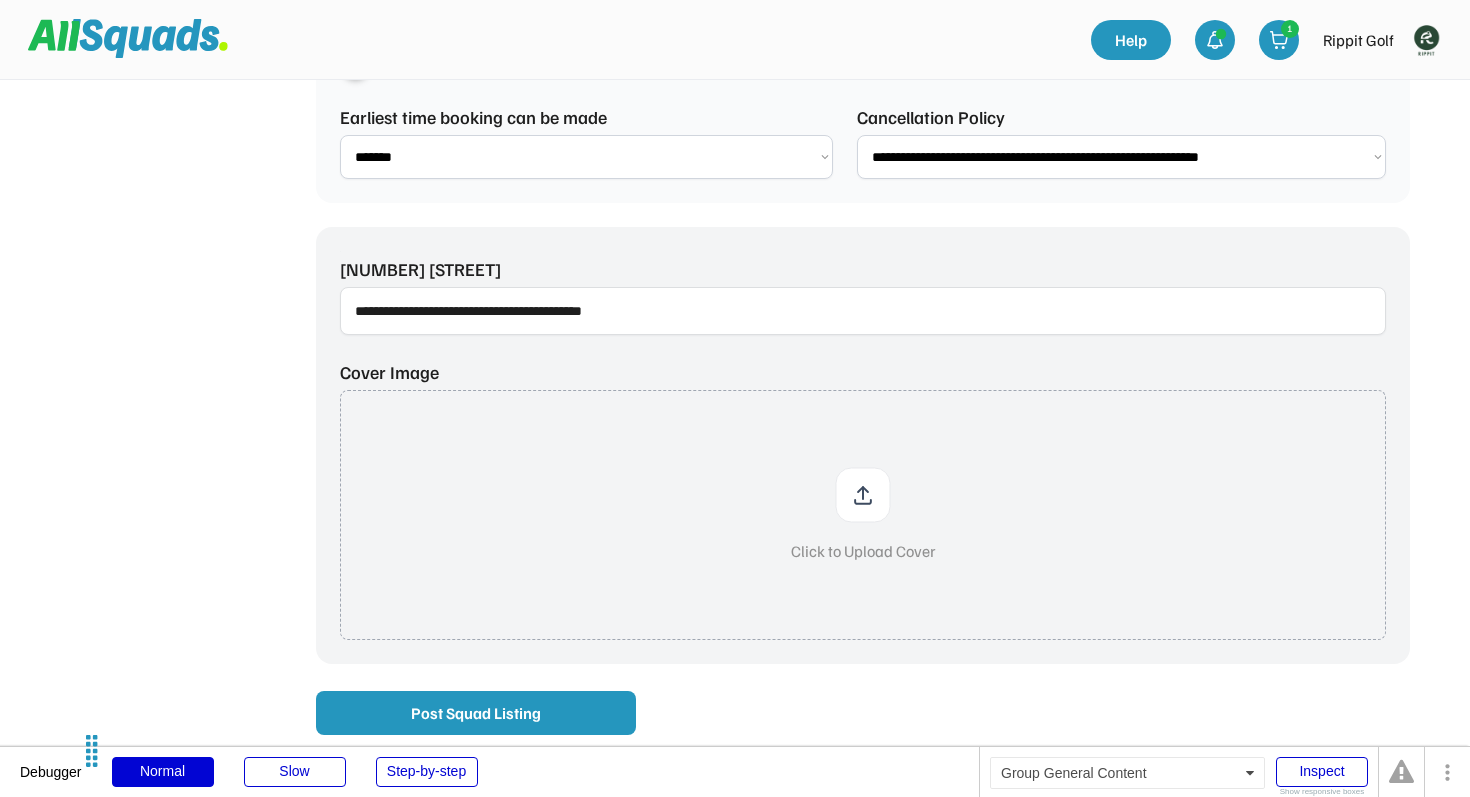 scroll, scrollTop: 2006, scrollLeft: 0, axis: vertical 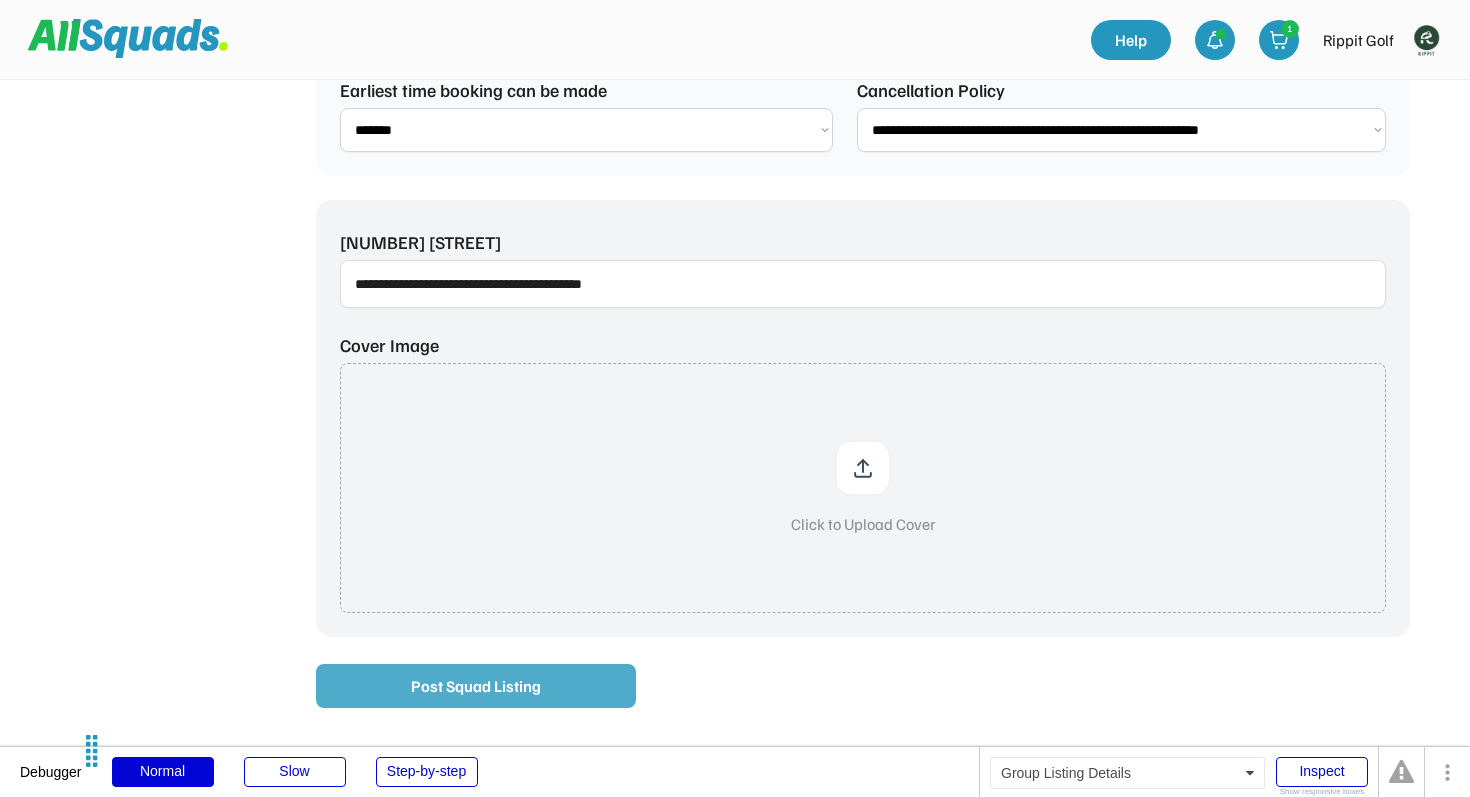 click on "Post Squad Listing" at bounding box center (476, 686) 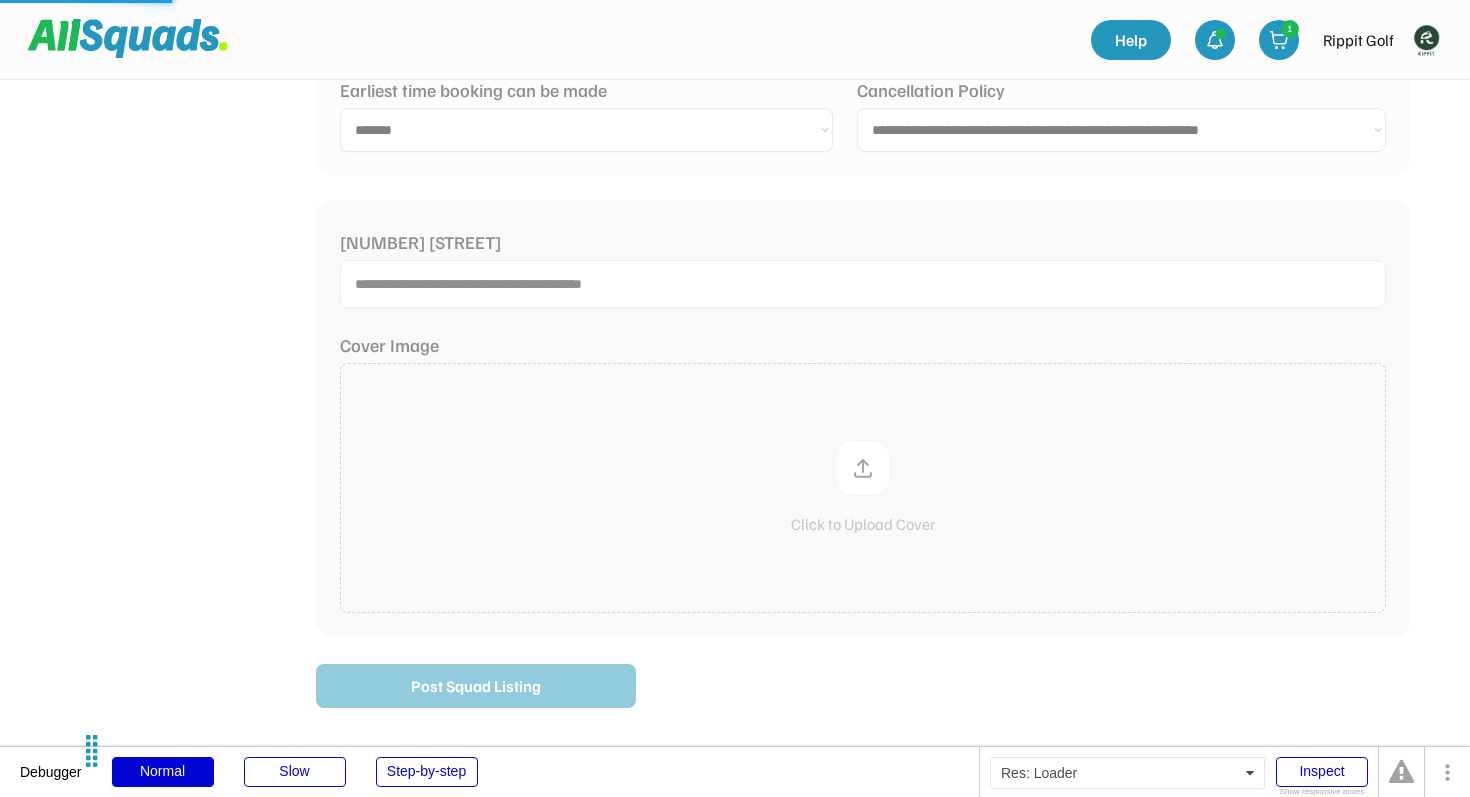 type 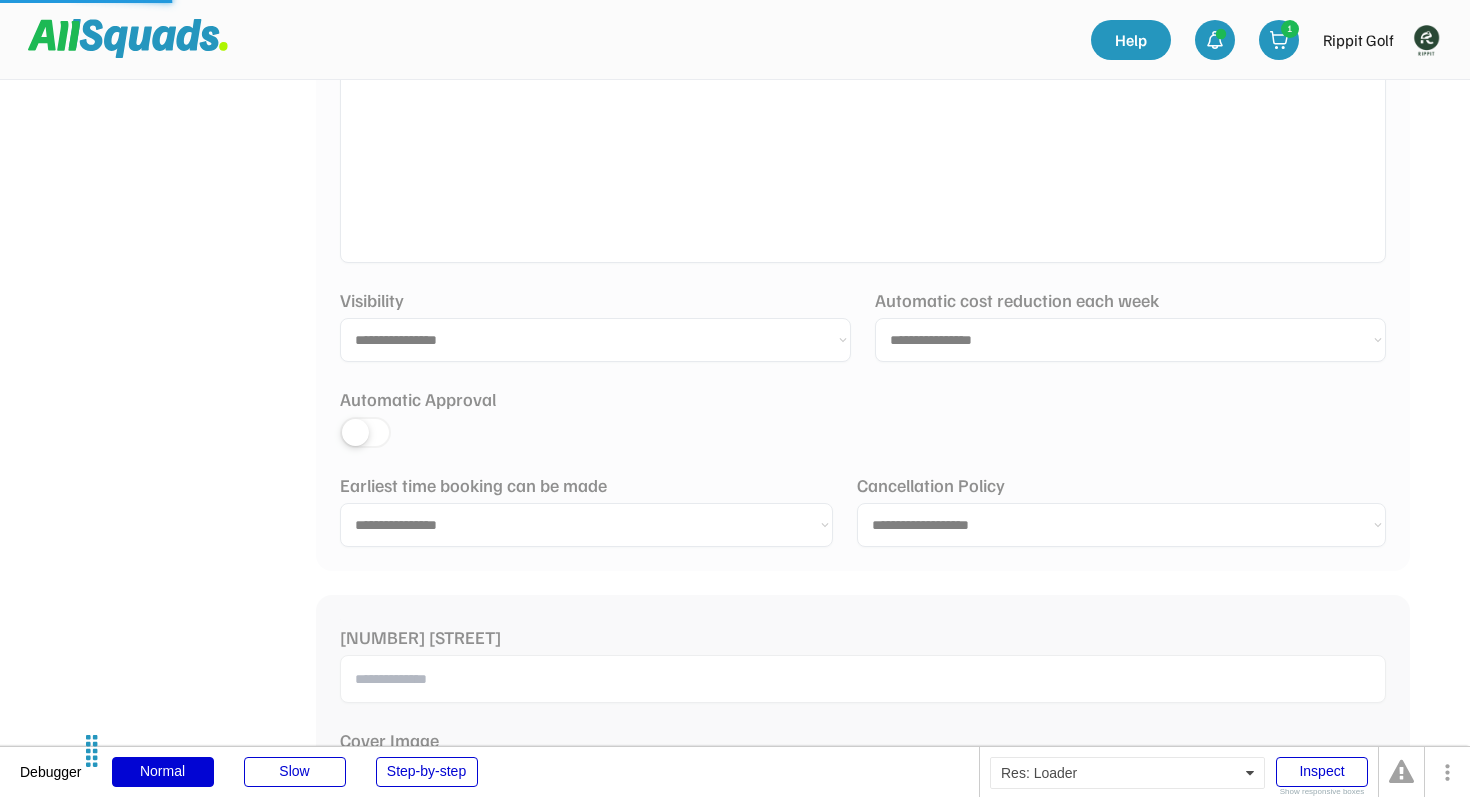 select 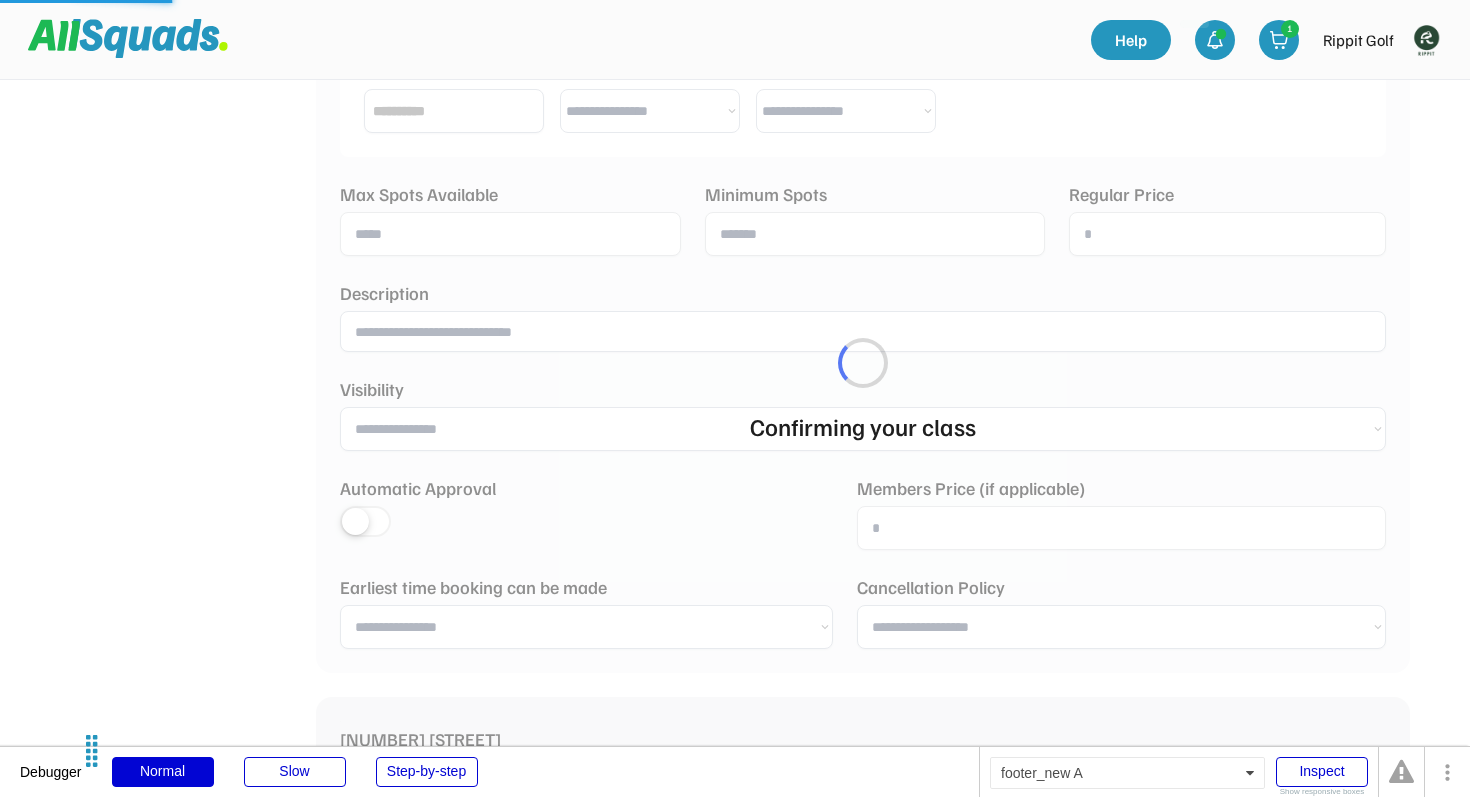 scroll, scrollTop: 196, scrollLeft: 0, axis: vertical 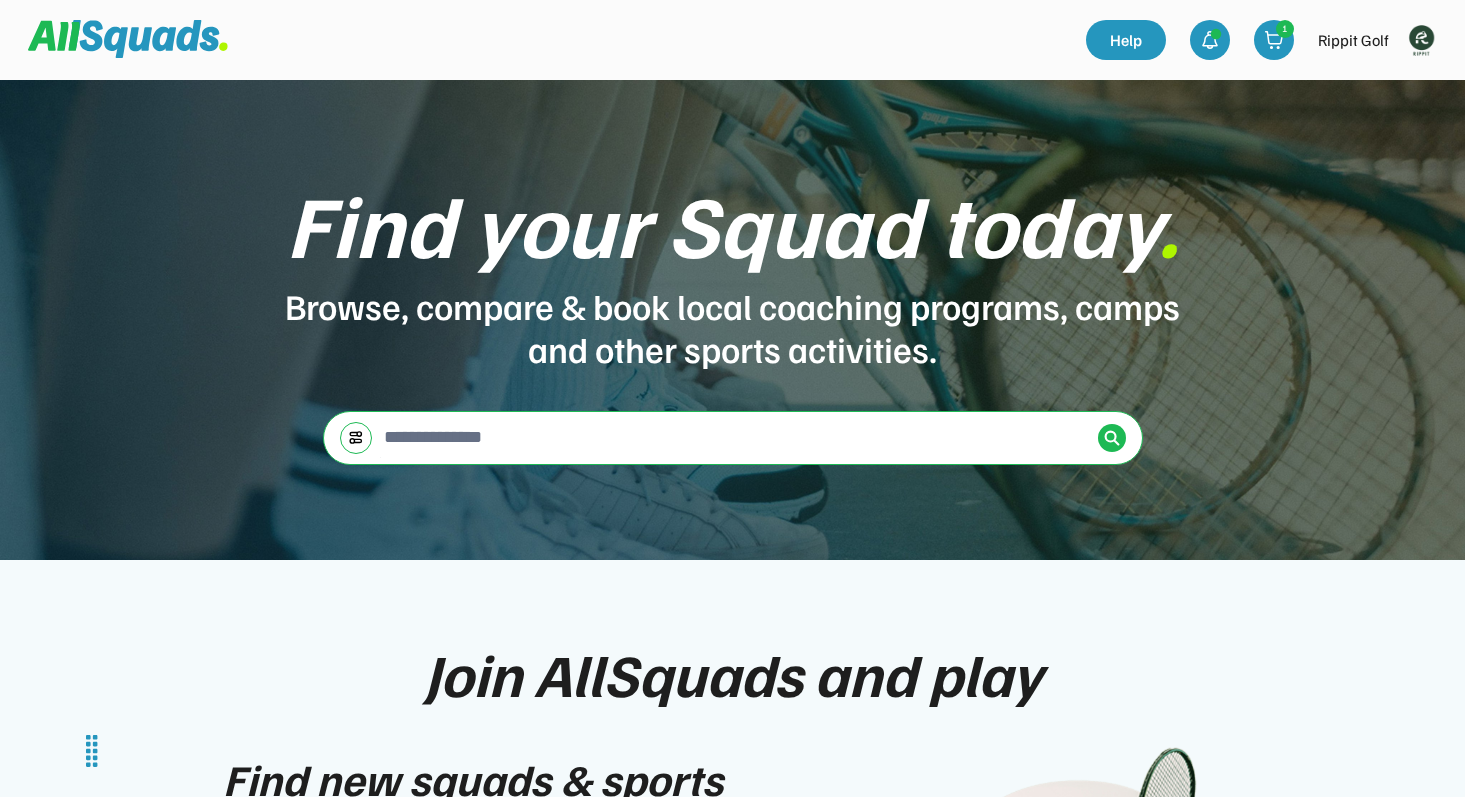 click at bounding box center [1421, 40] 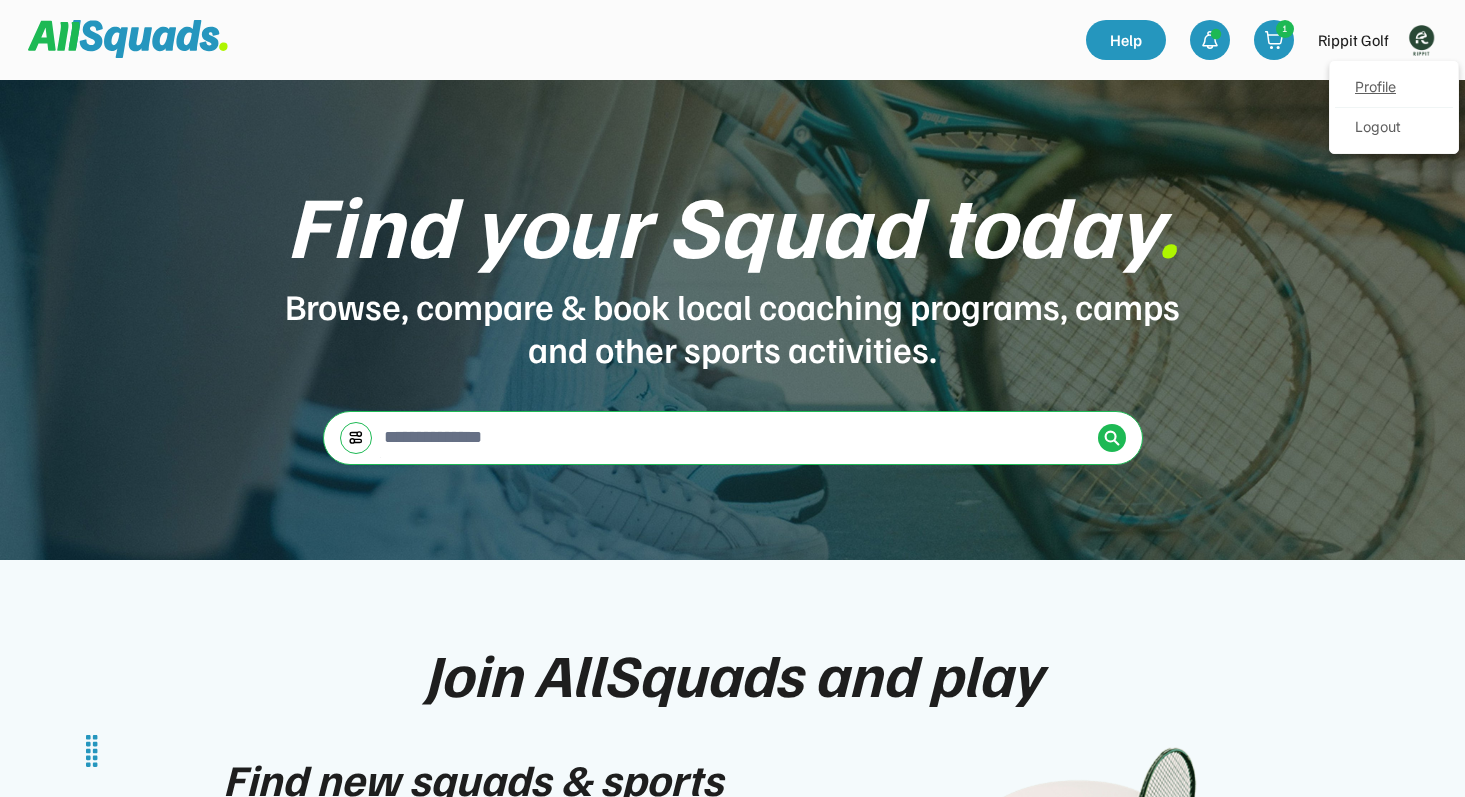 click on "Profile" at bounding box center (1394, 88) 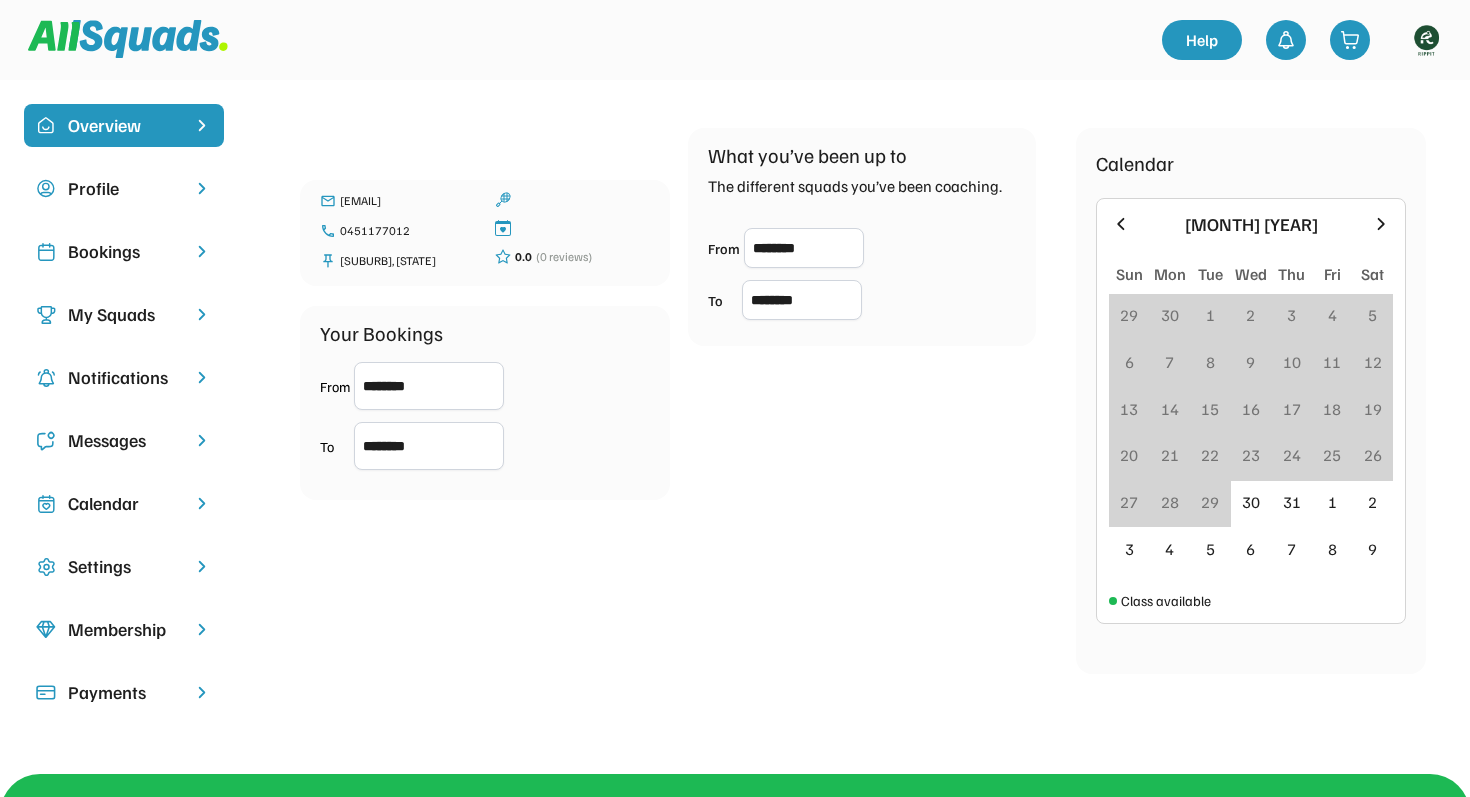 scroll, scrollTop: 0, scrollLeft: 0, axis: both 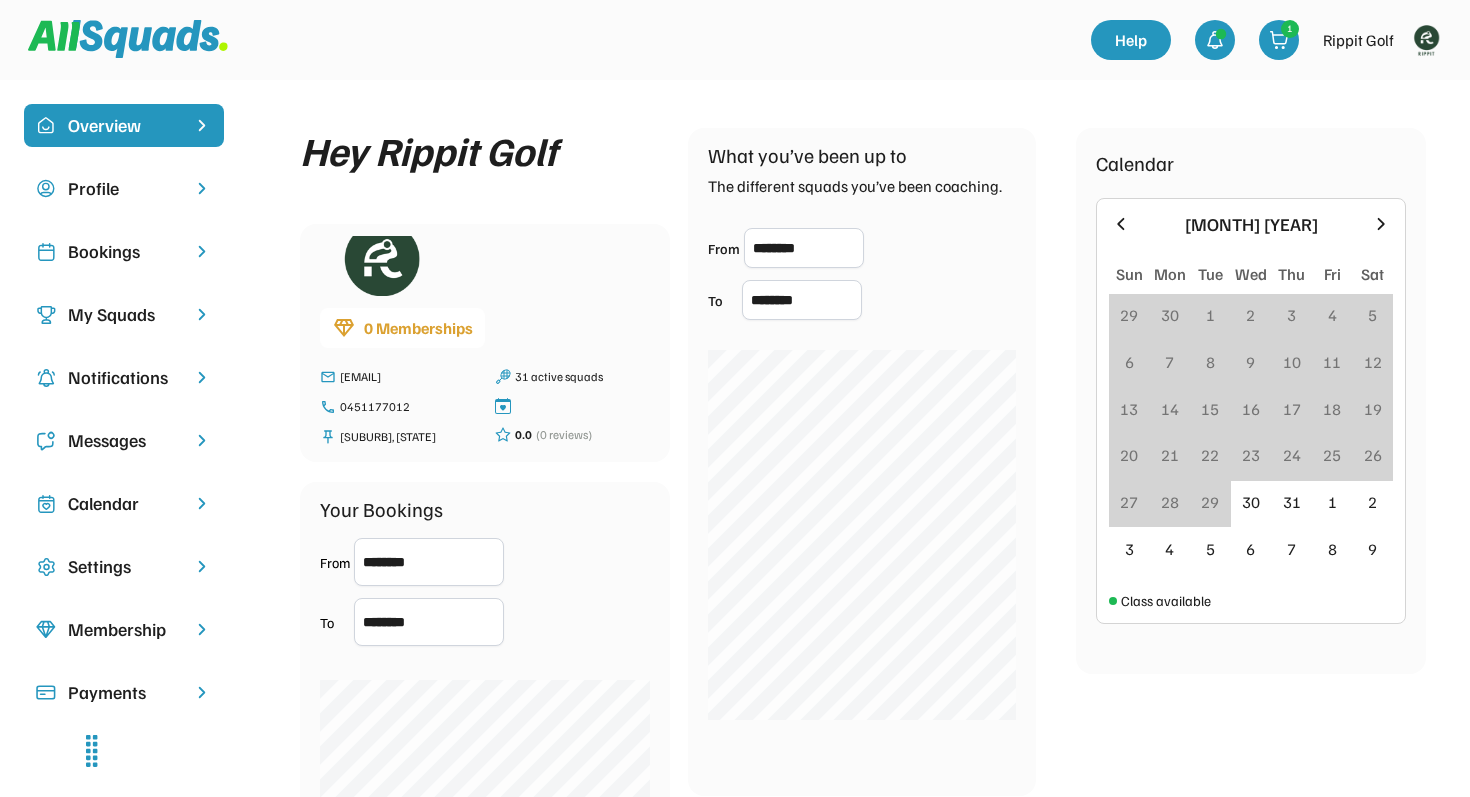 click on "My Squads" at bounding box center [124, 314] 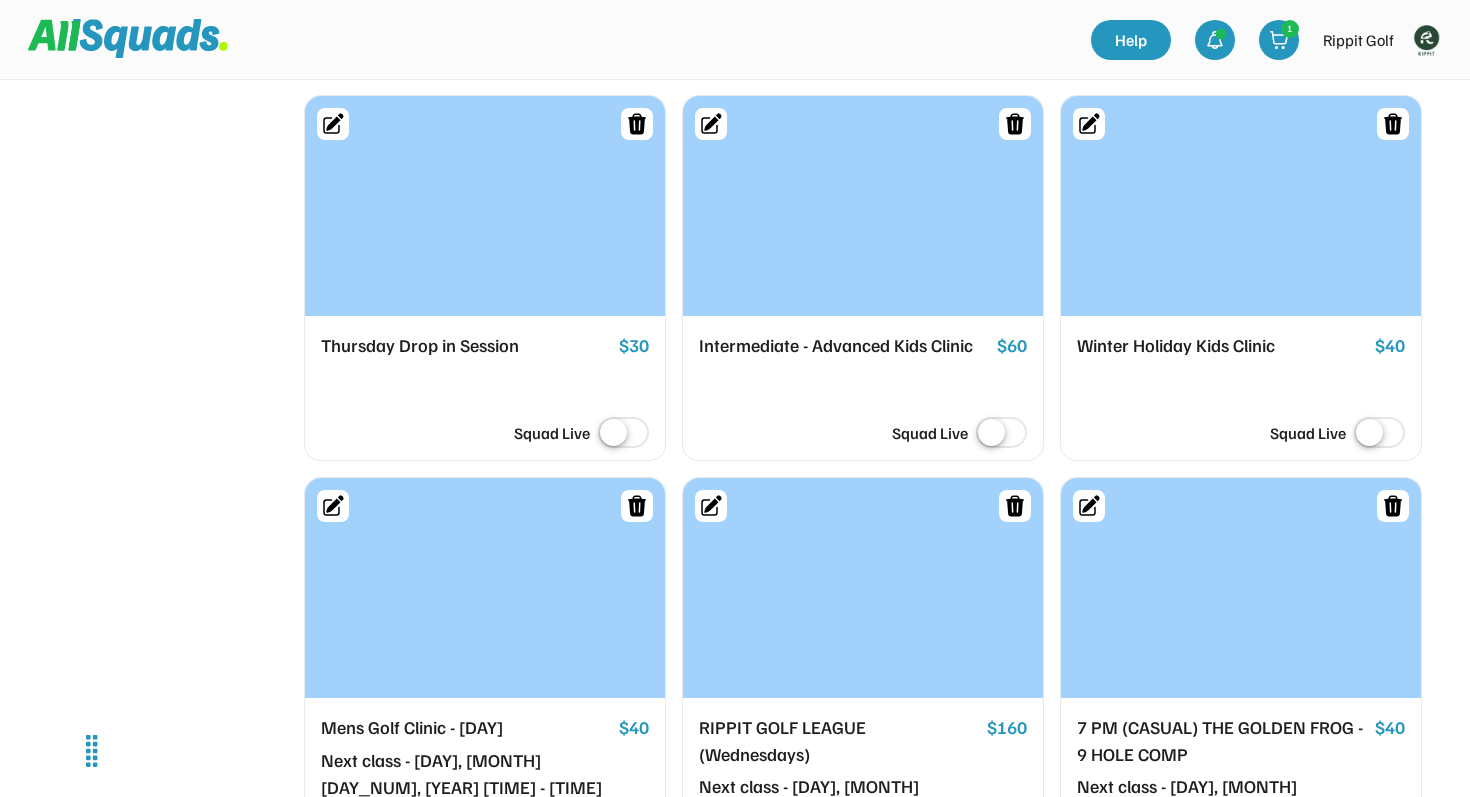 scroll, scrollTop: 1777, scrollLeft: 0, axis: vertical 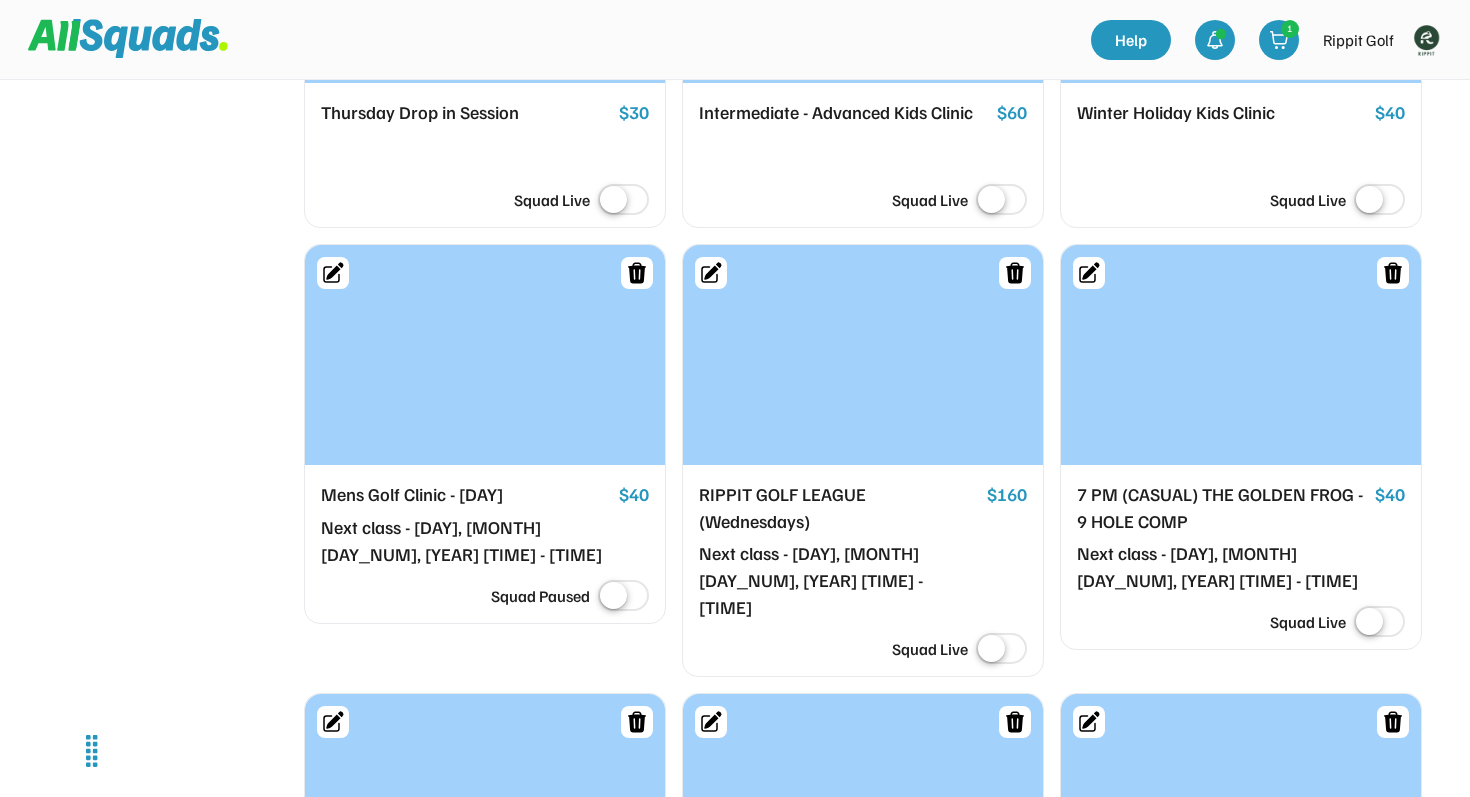 click on "RIPPIT GOLF LEAGUE (Wednesdays)" at bounding box center [839, 508] 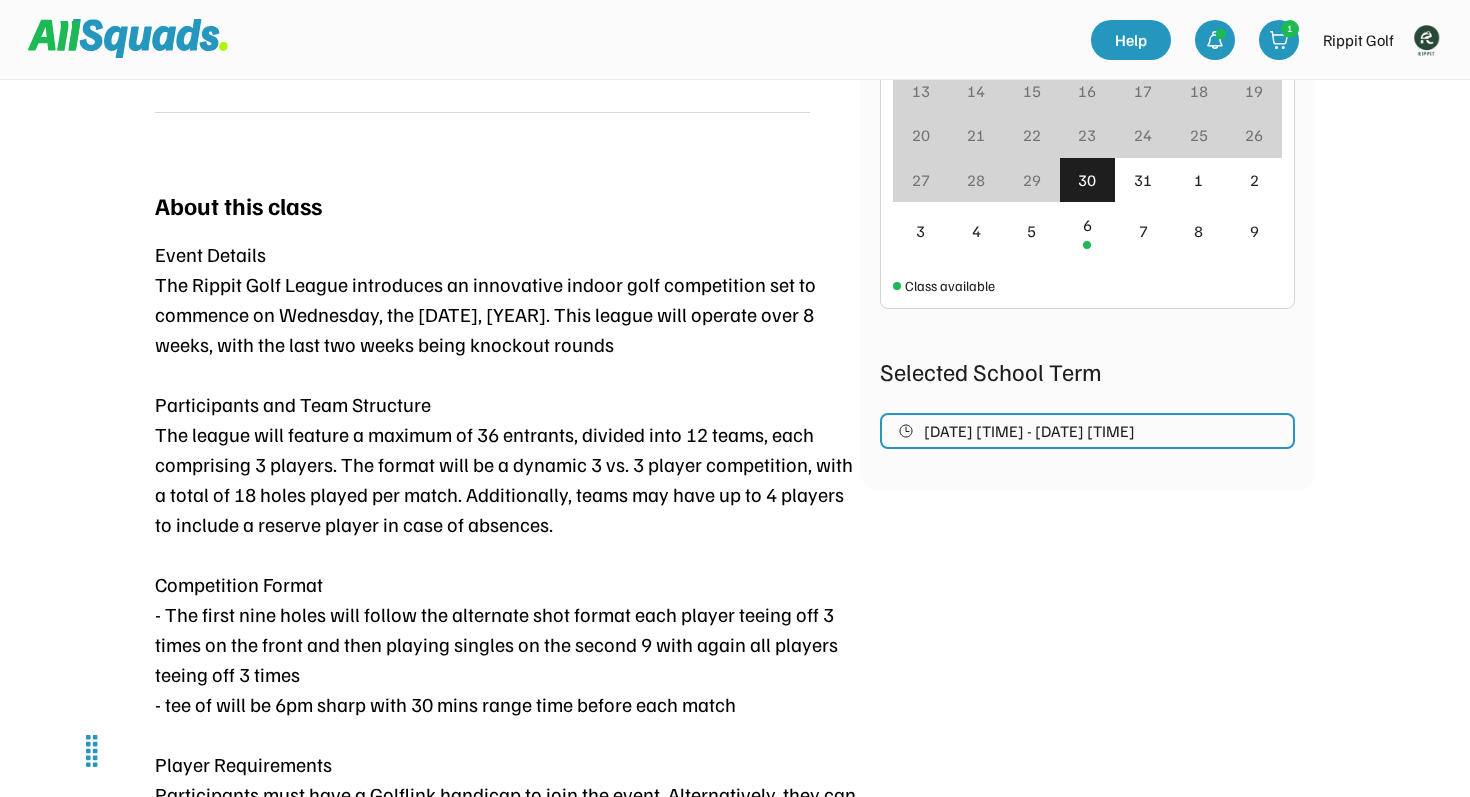 scroll, scrollTop: 671, scrollLeft: 0, axis: vertical 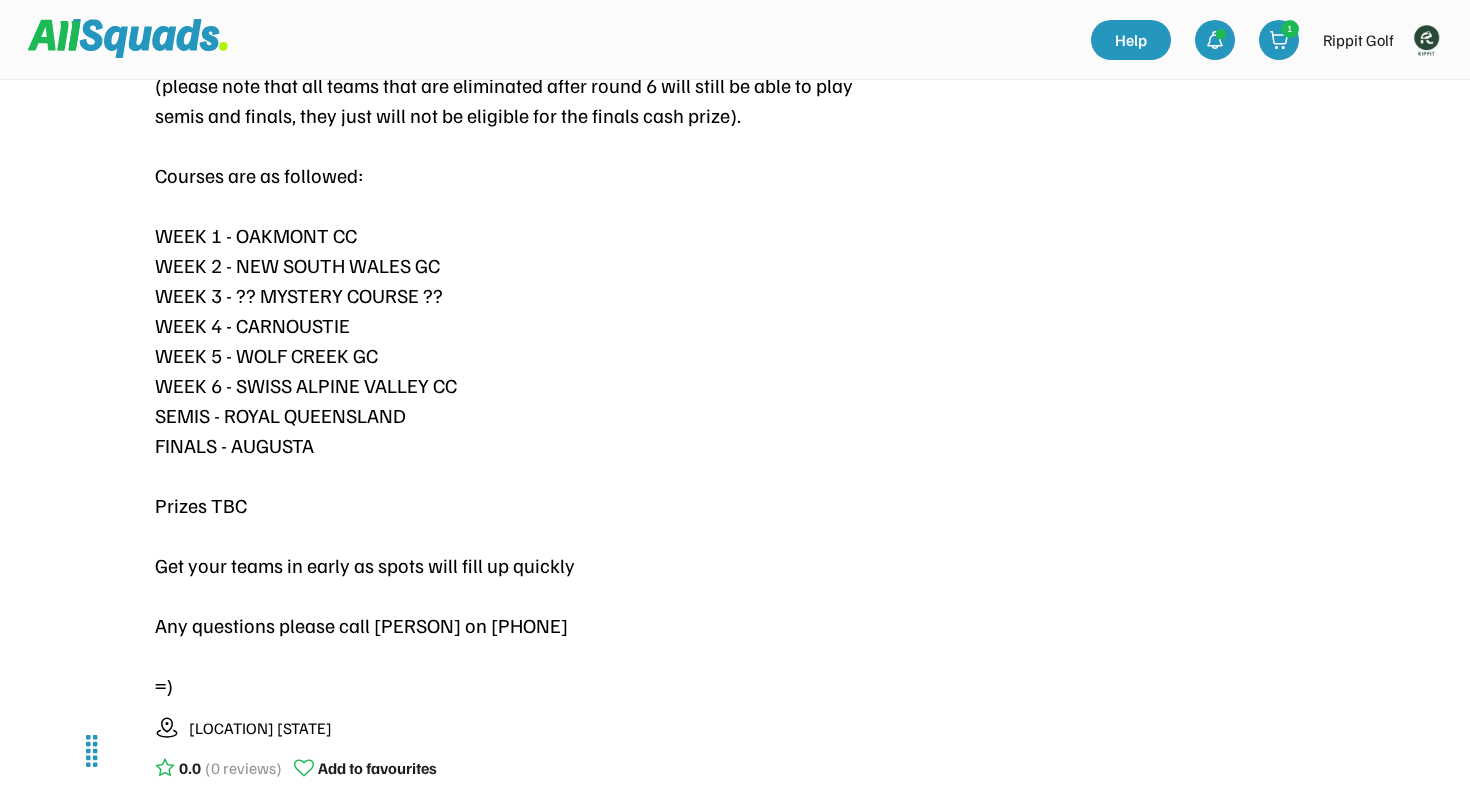 drag, startPoint x: 157, startPoint y: 213, endPoint x: 601, endPoint y: 631, distance: 609.8032 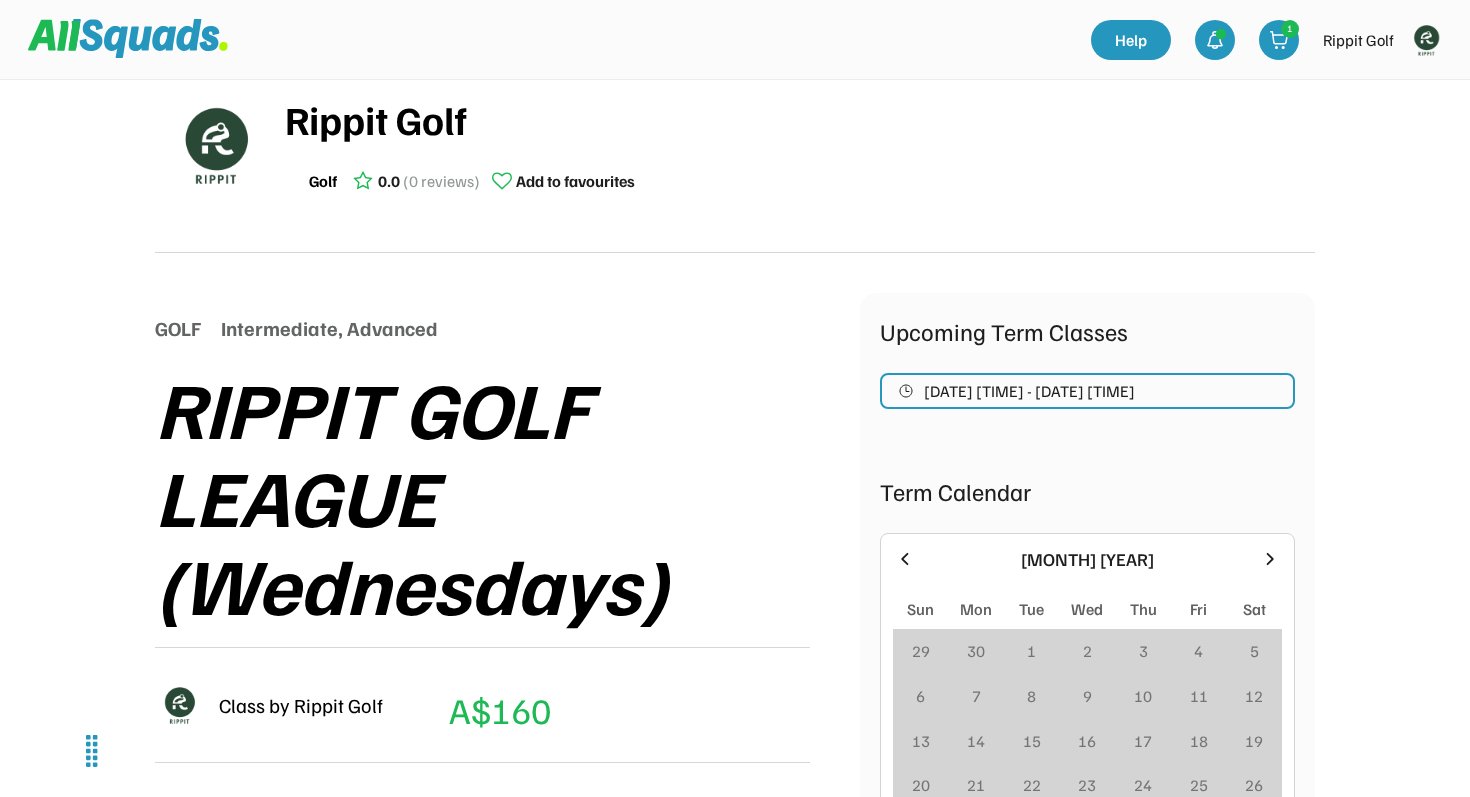 scroll, scrollTop: 0, scrollLeft: 0, axis: both 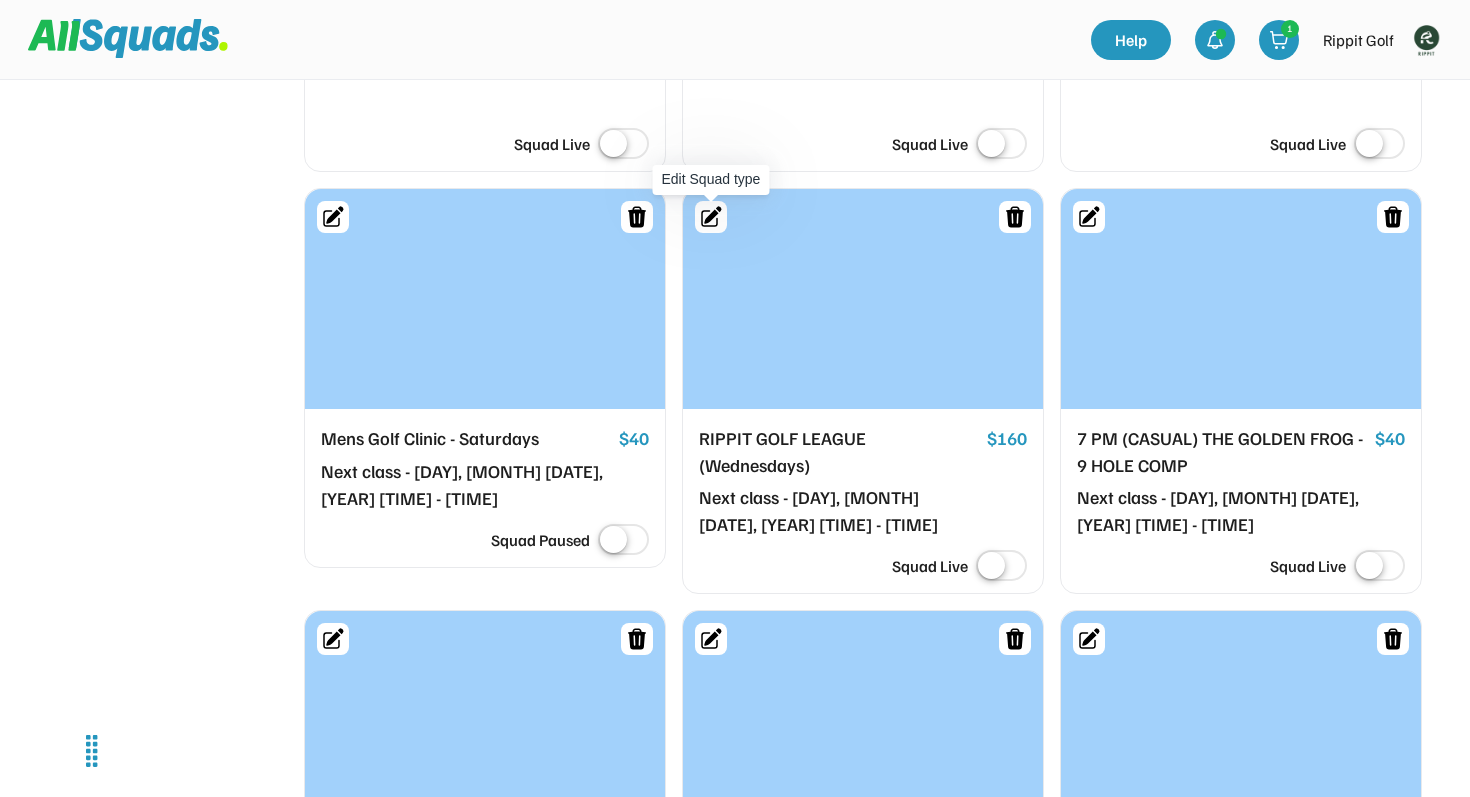 click 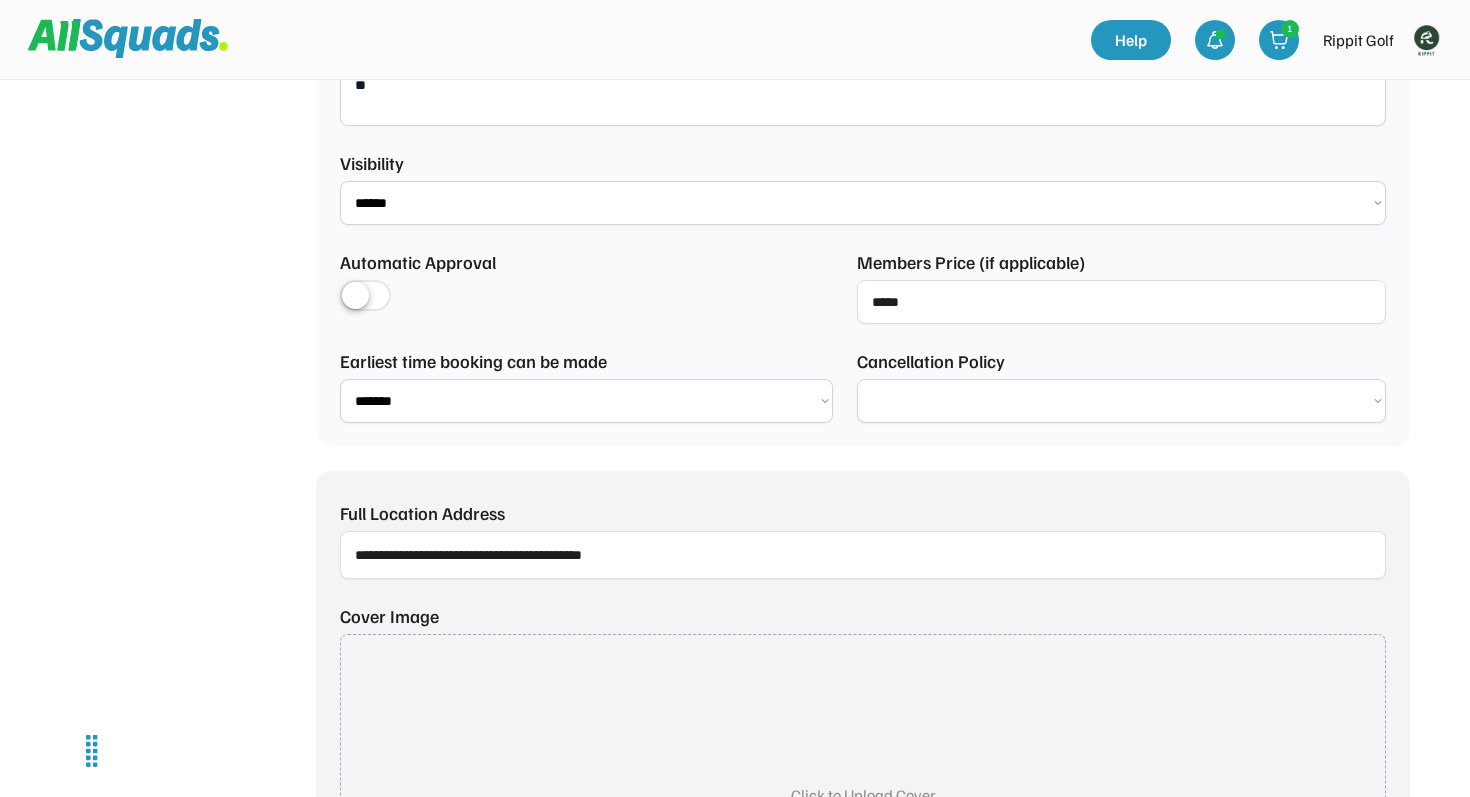 select on "*****" 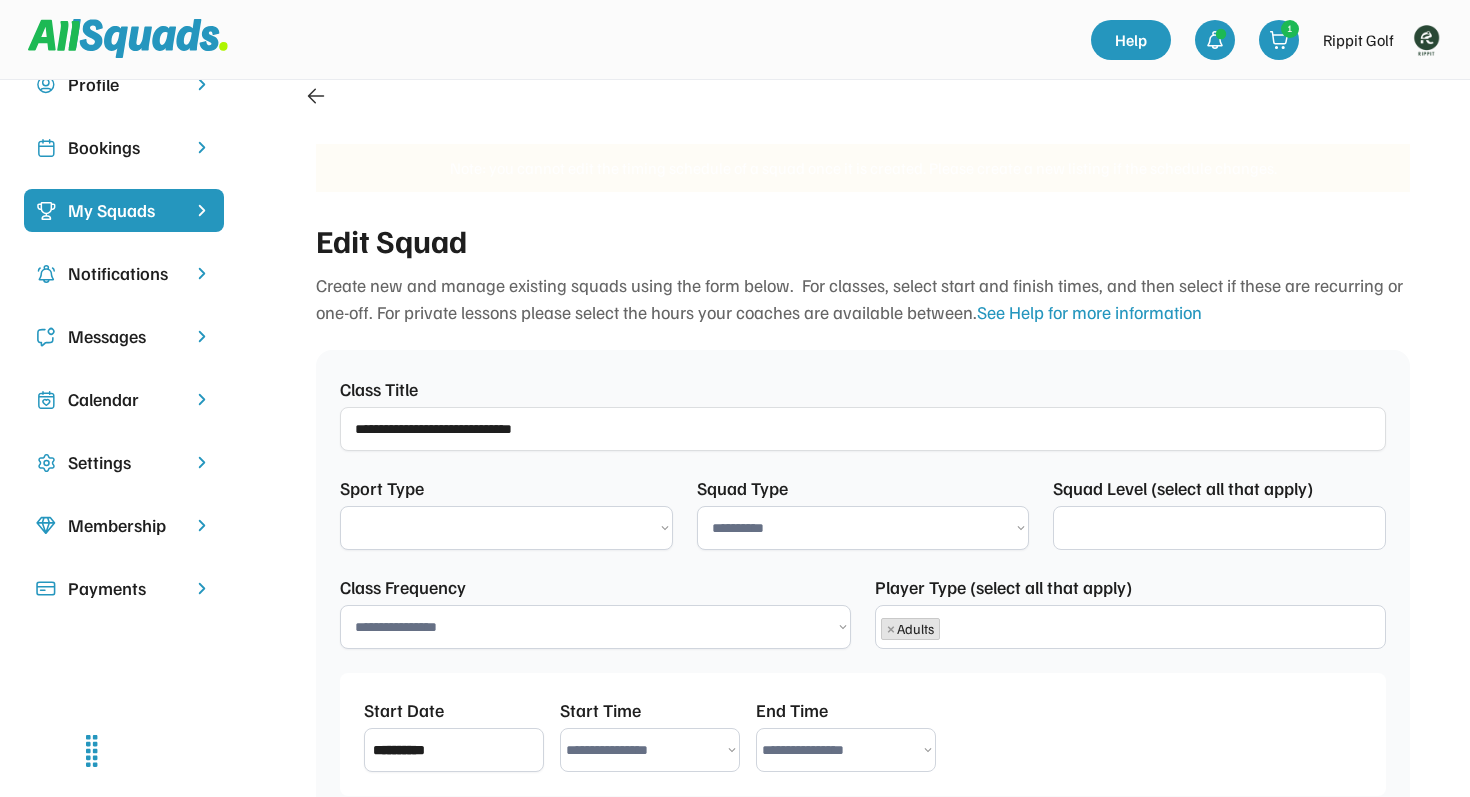 select 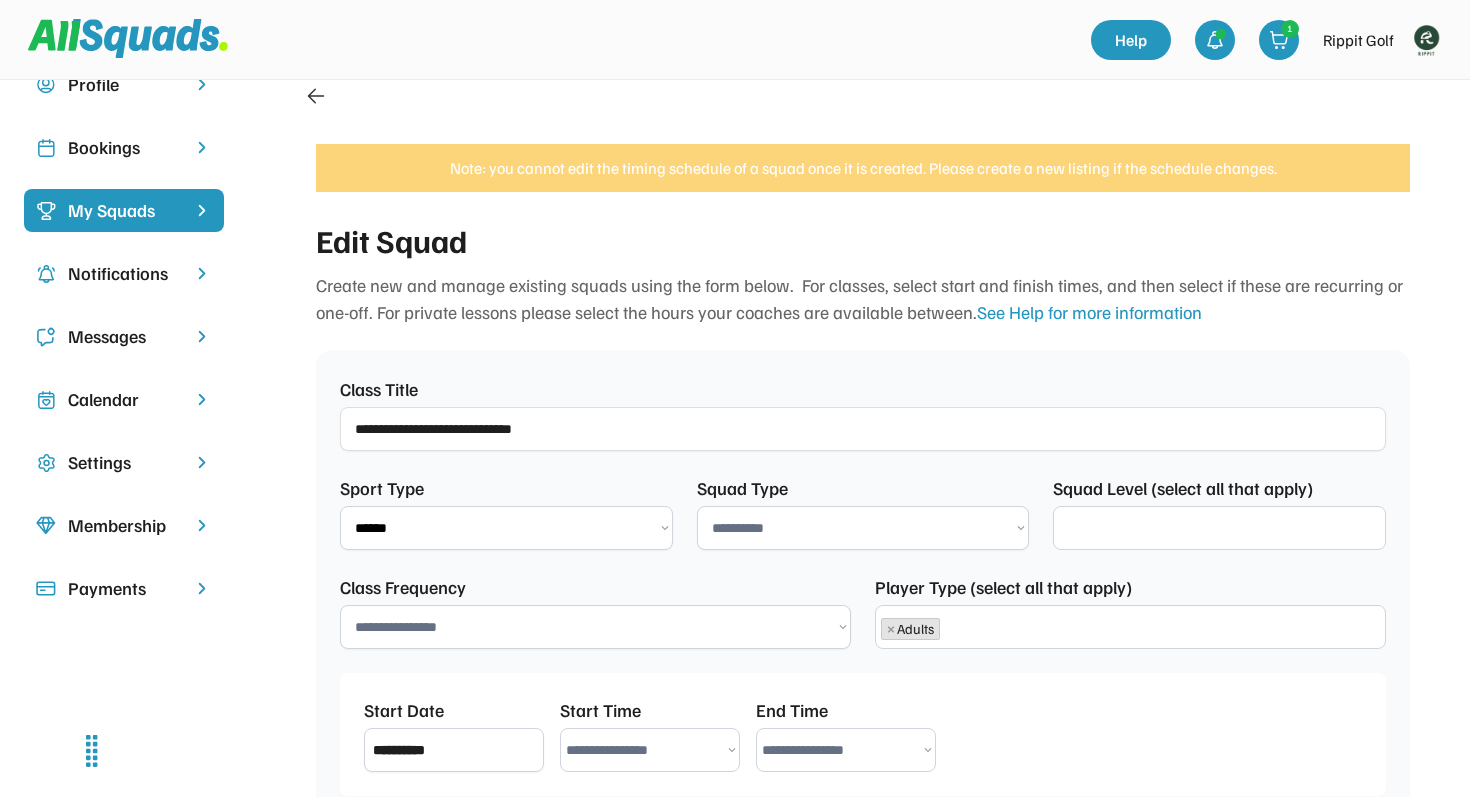 select on "**********" 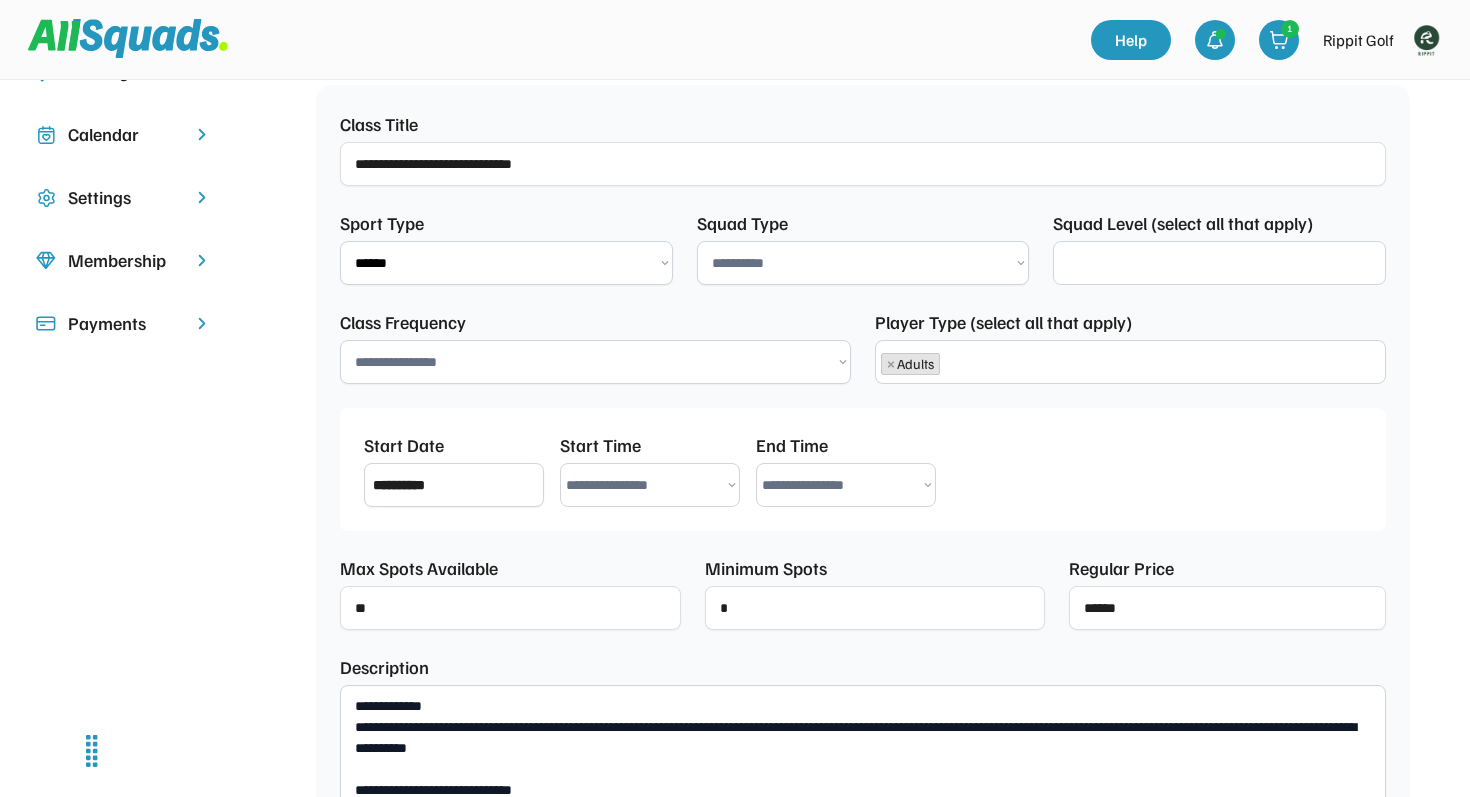 scroll, scrollTop: 370, scrollLeft: 0, axis: vertical 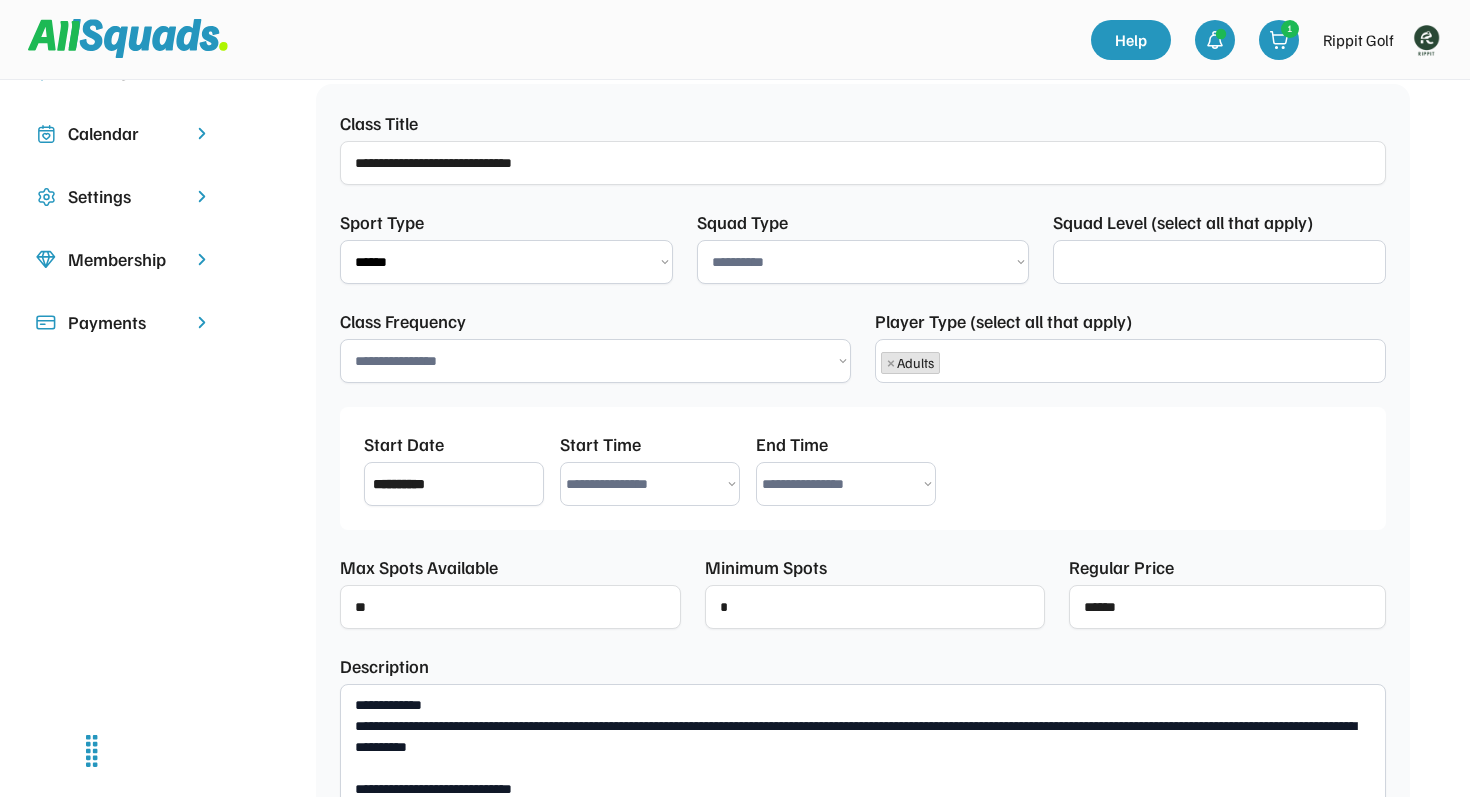 select on "**********" 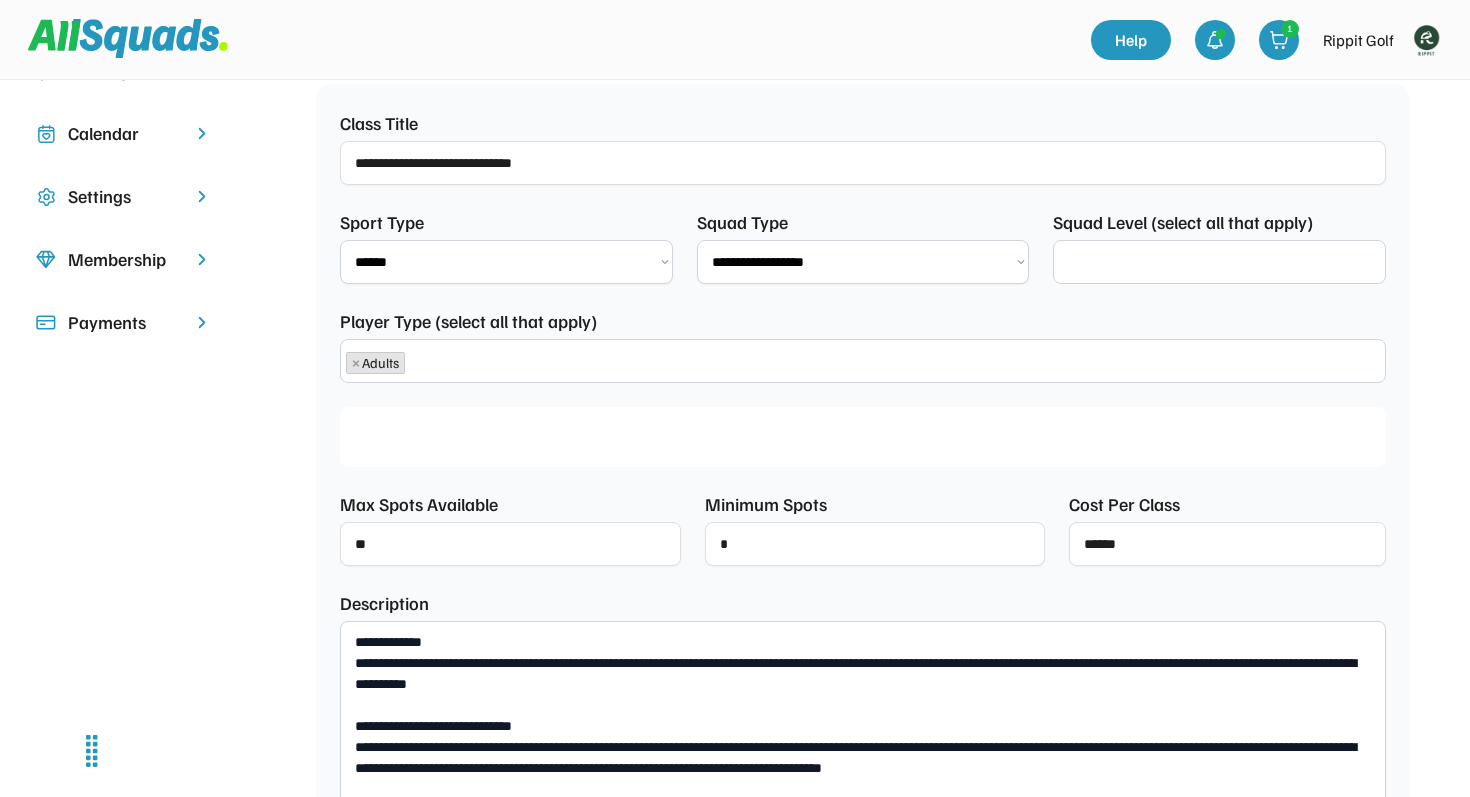scroll, scrollTop: 34, scrollLeft: 0, axis: vertical 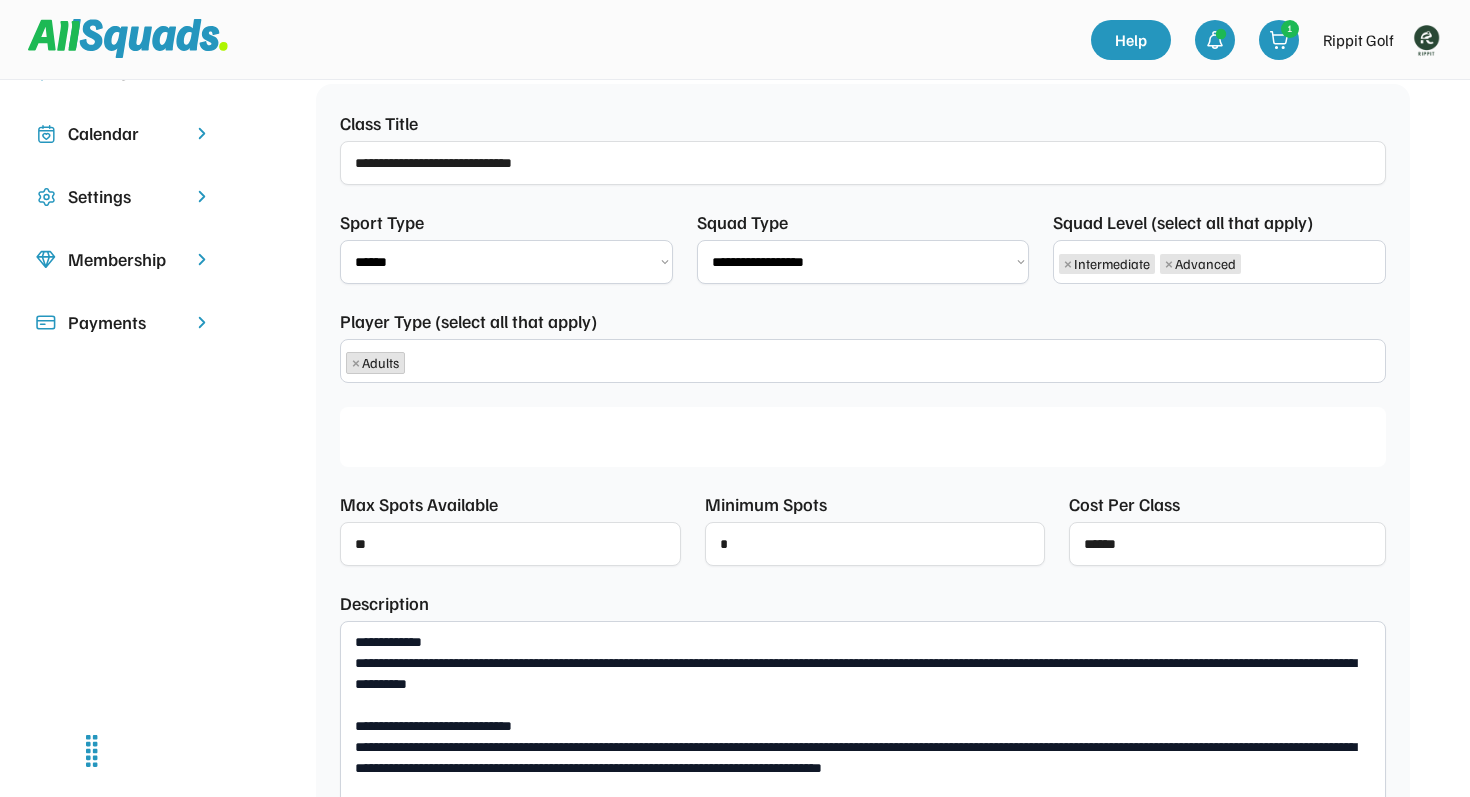 type on "**********" 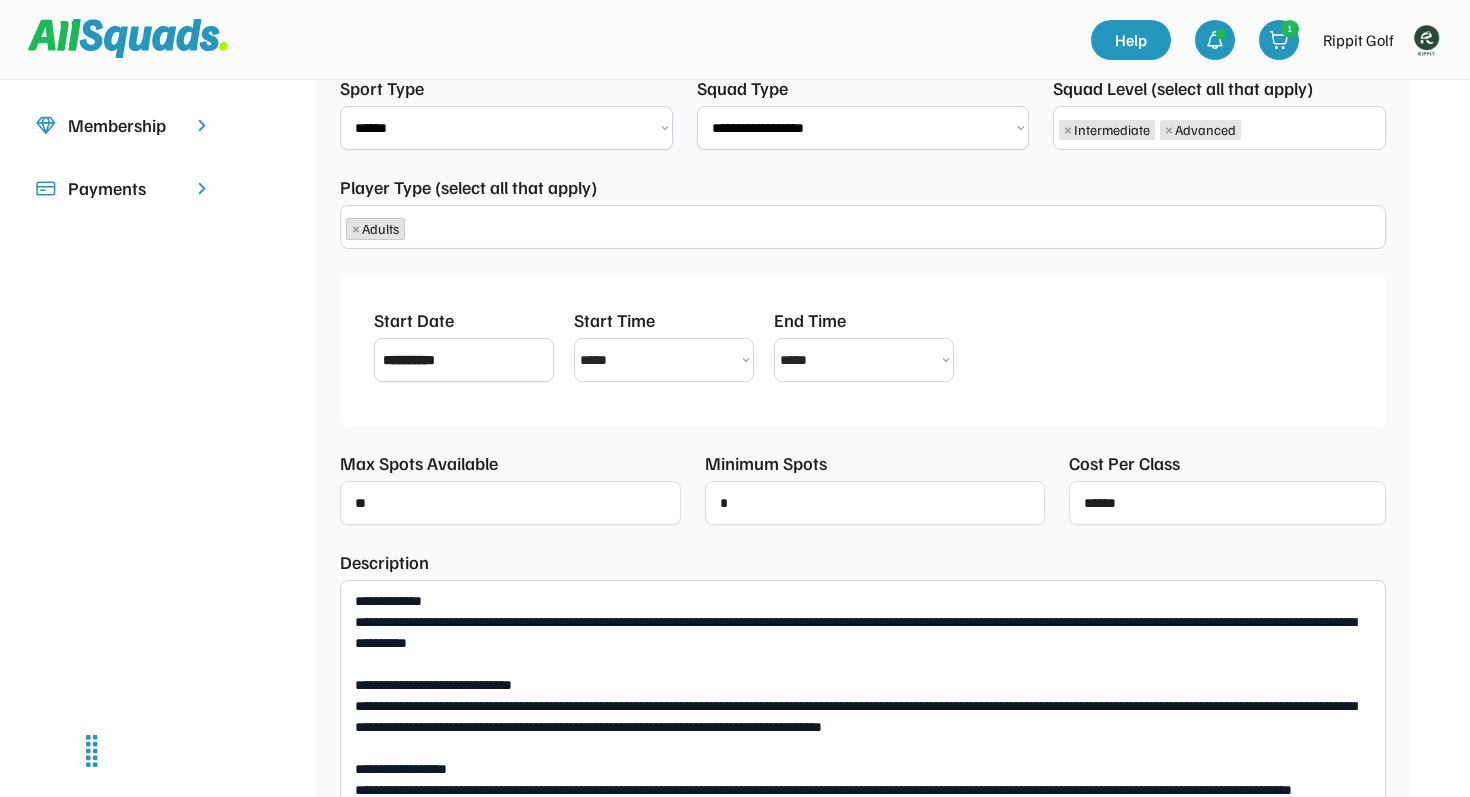 scroll, scrollTop: 505, scrollLeft: 0, axis: vertical 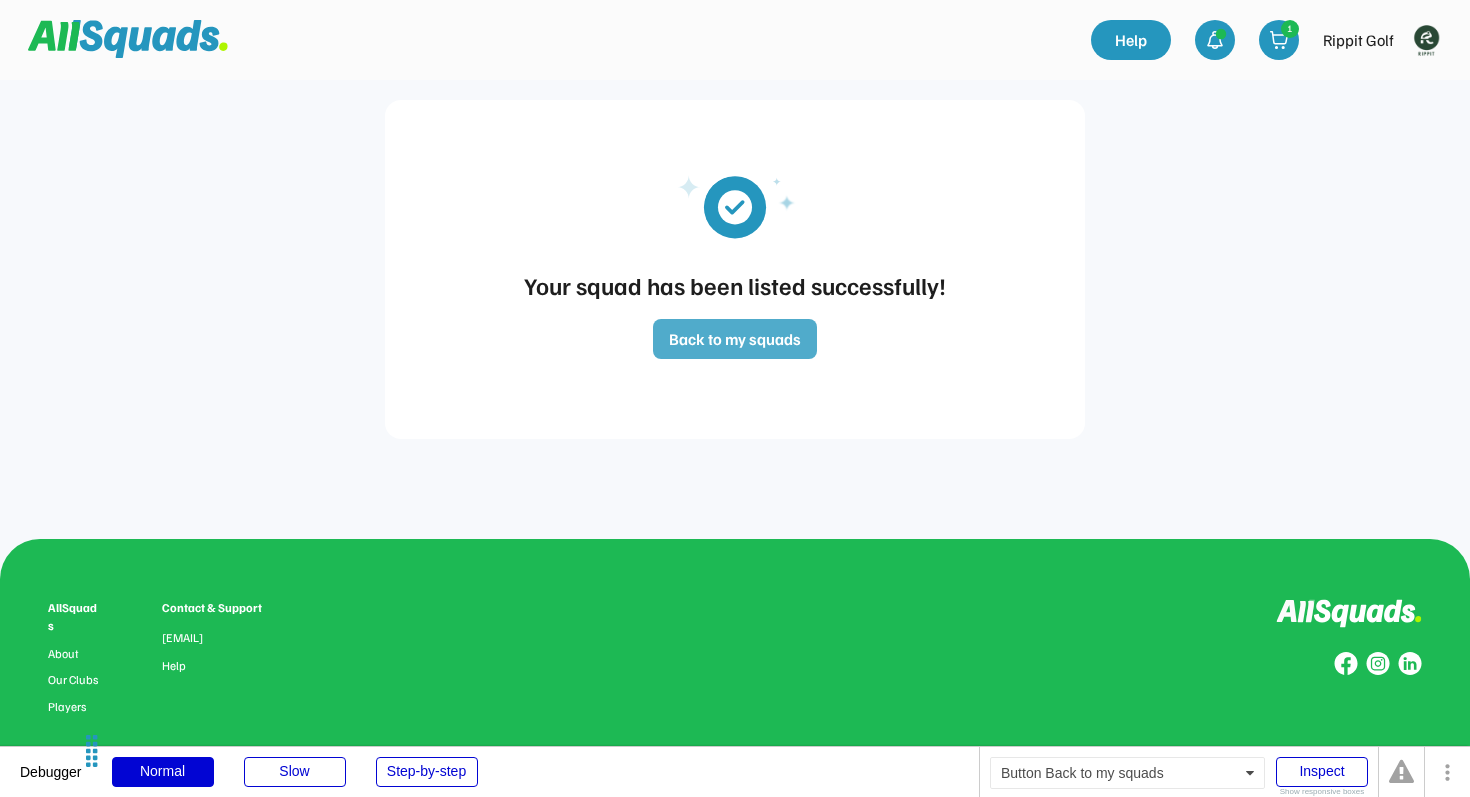 click on "Back to my squads" at bounding box center (735, 339) 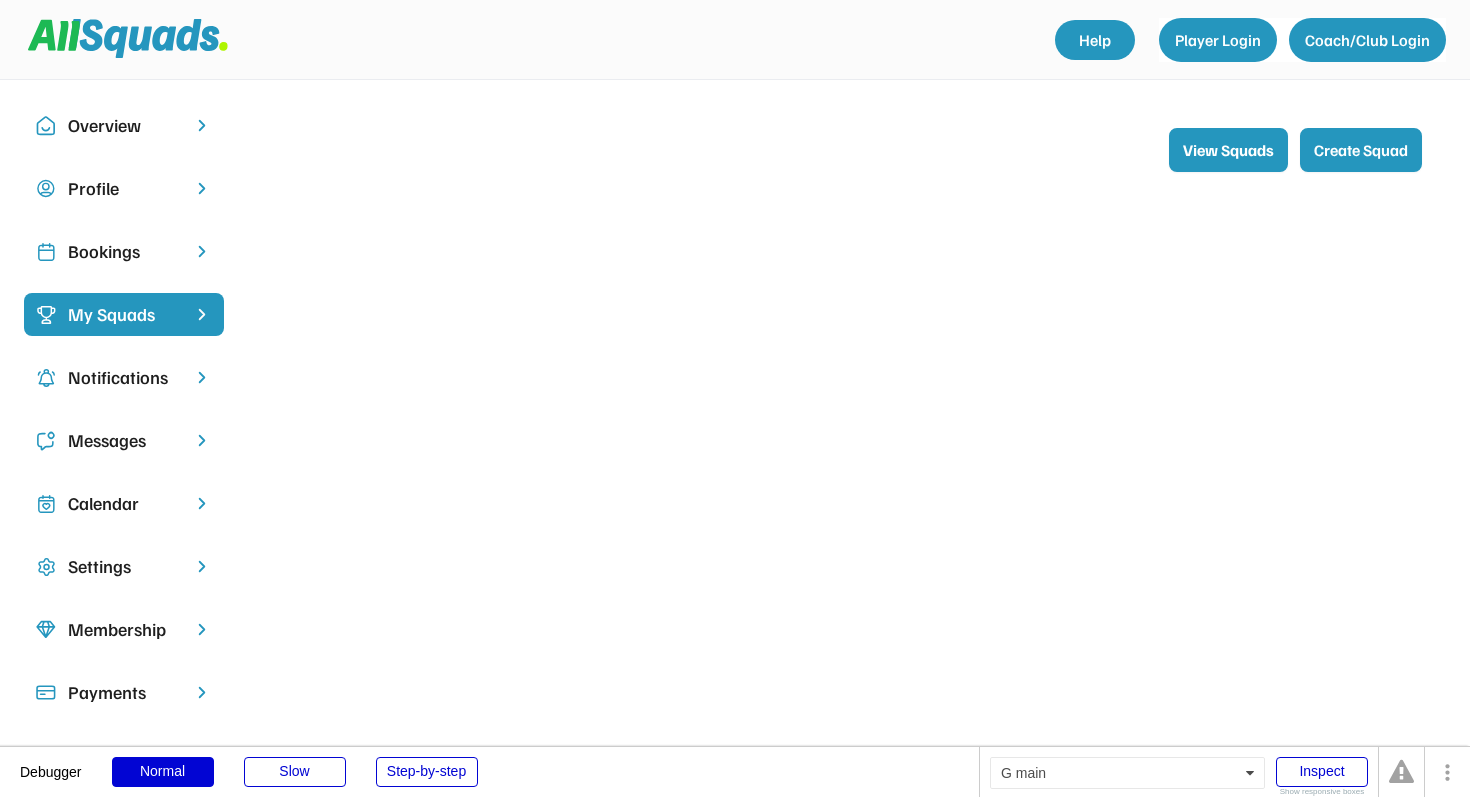 scroll, scrollTop: 196, scrollLeft: 0, axis: vertical 